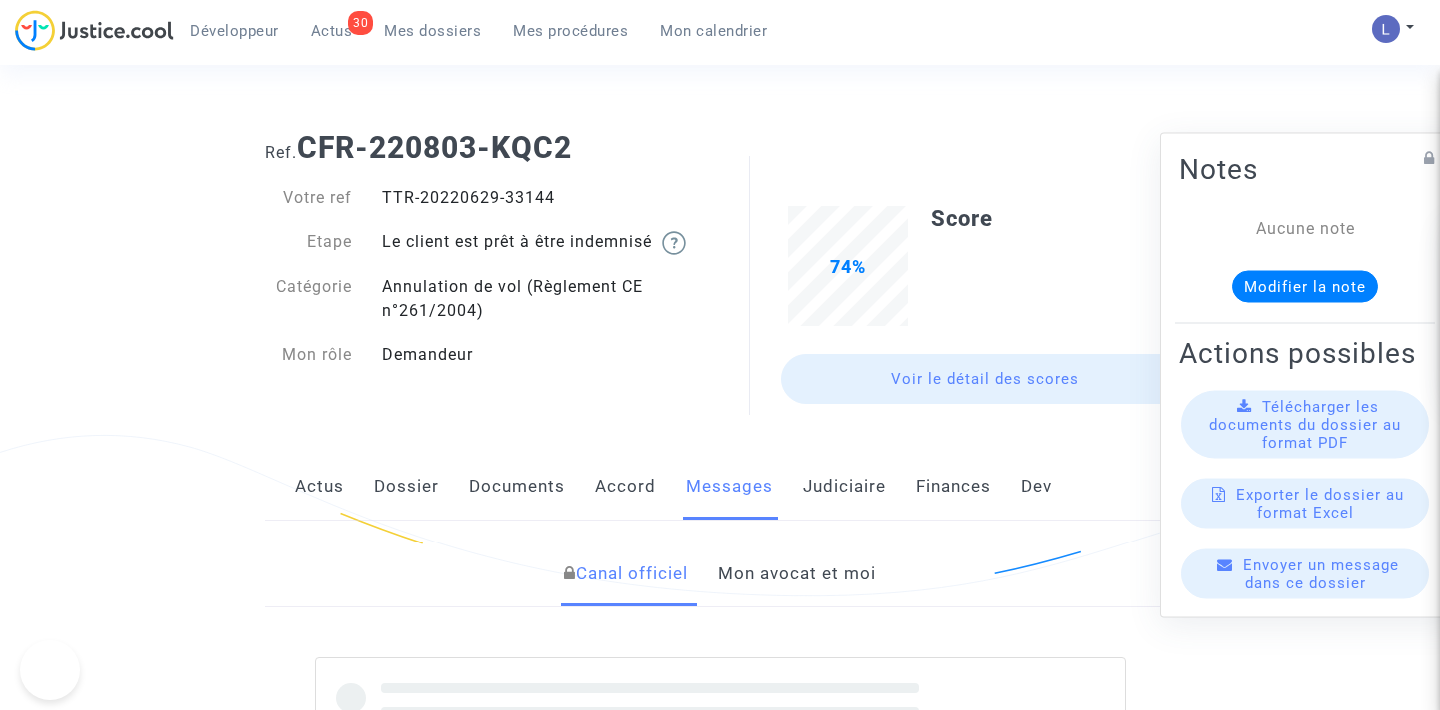scroll, scrollTop: 0, scrollLeft: 0, axis: both 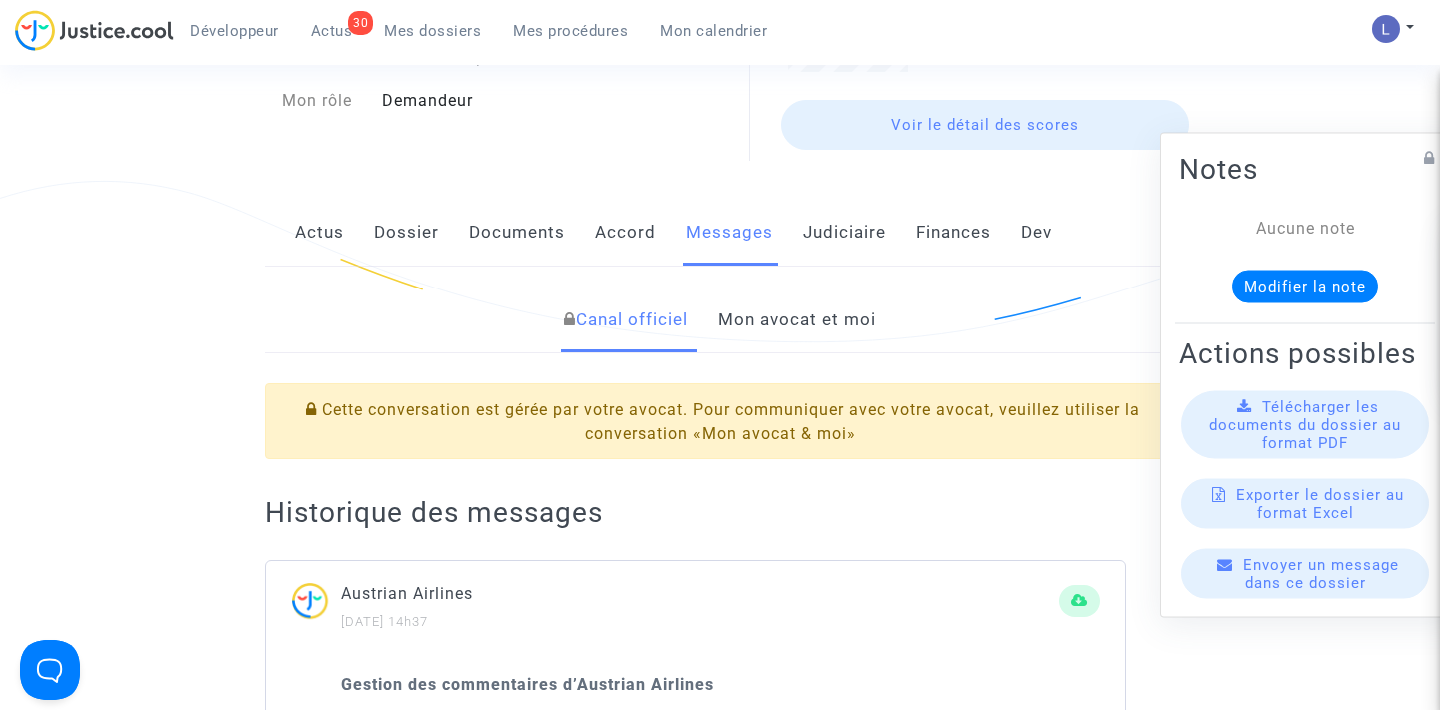 click on "Mon avocat et moi" 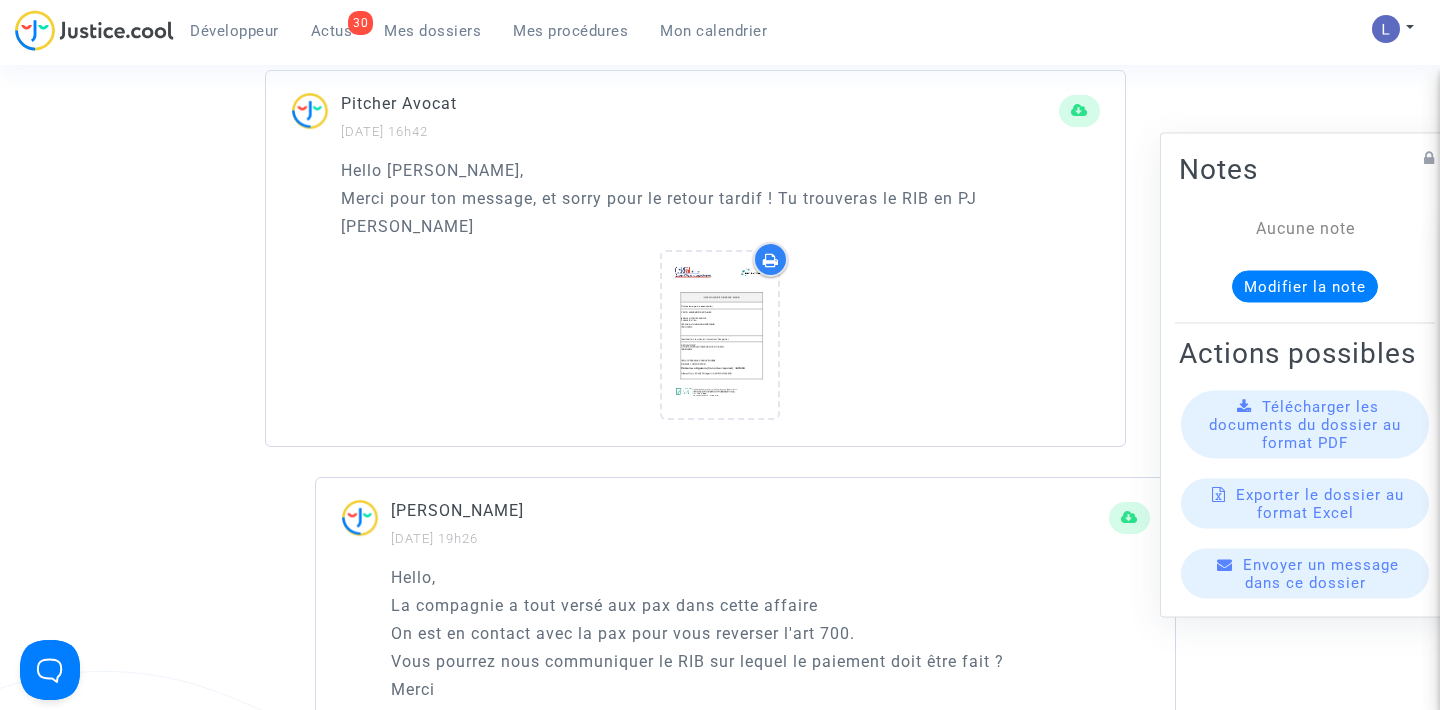 scroll, scrollTop: 1289, scrollLeft: 0, axis: vertical 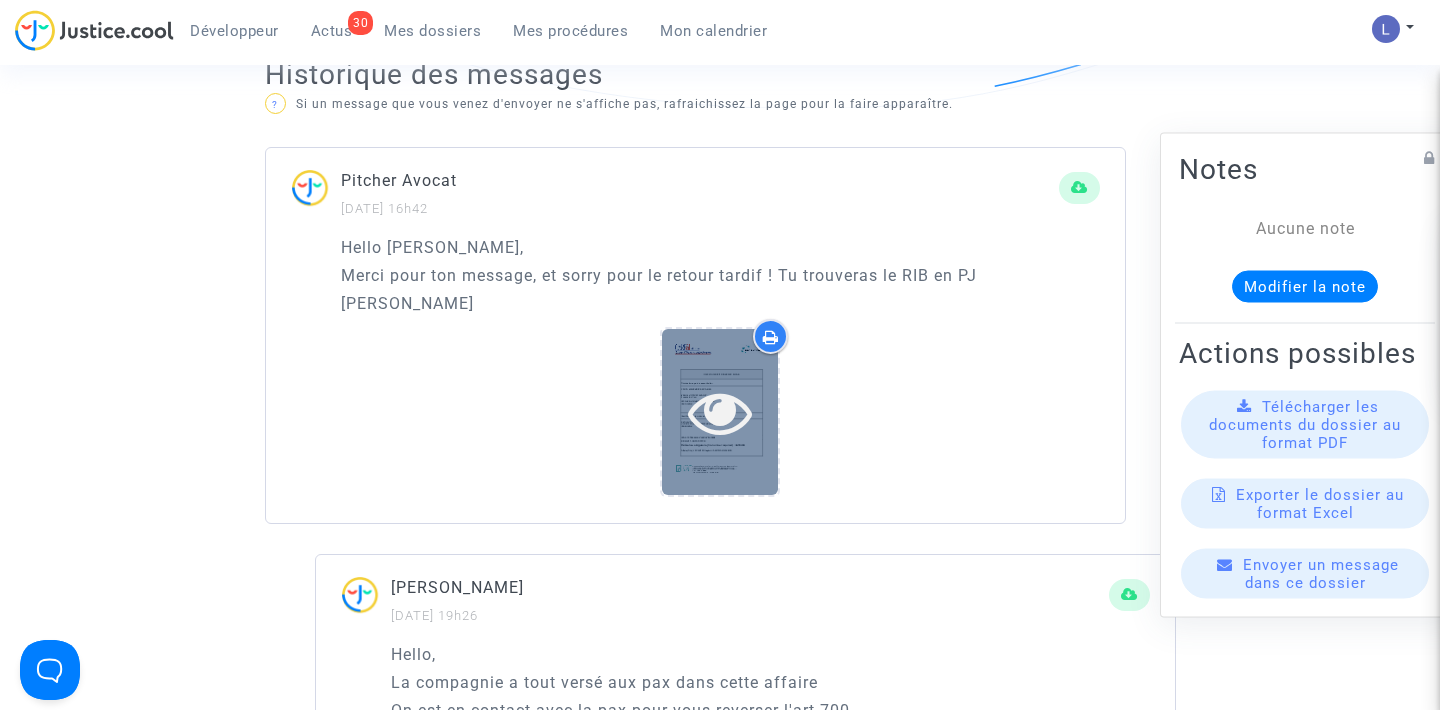 click at bounding box center [720, 412] 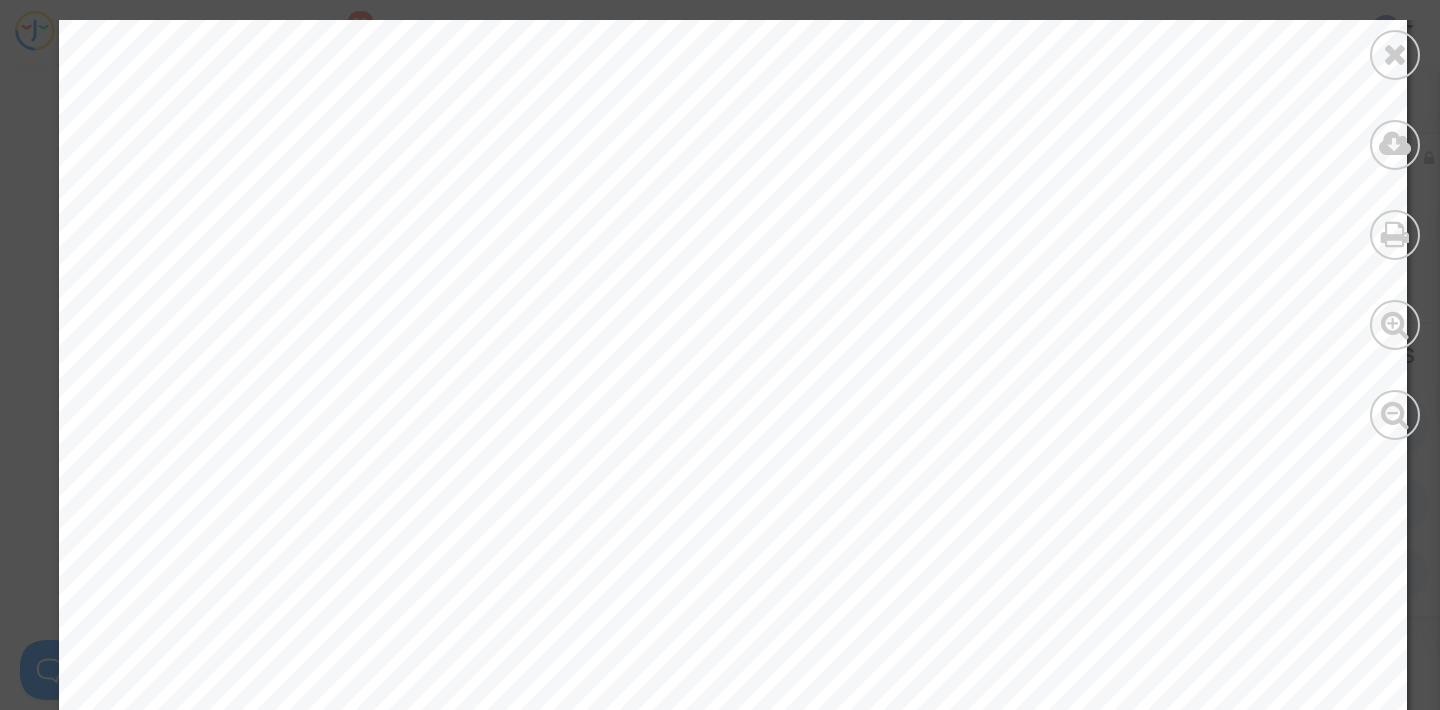 scroll, scrollTop: 1034, scrollLeft: 0, axis: vertical 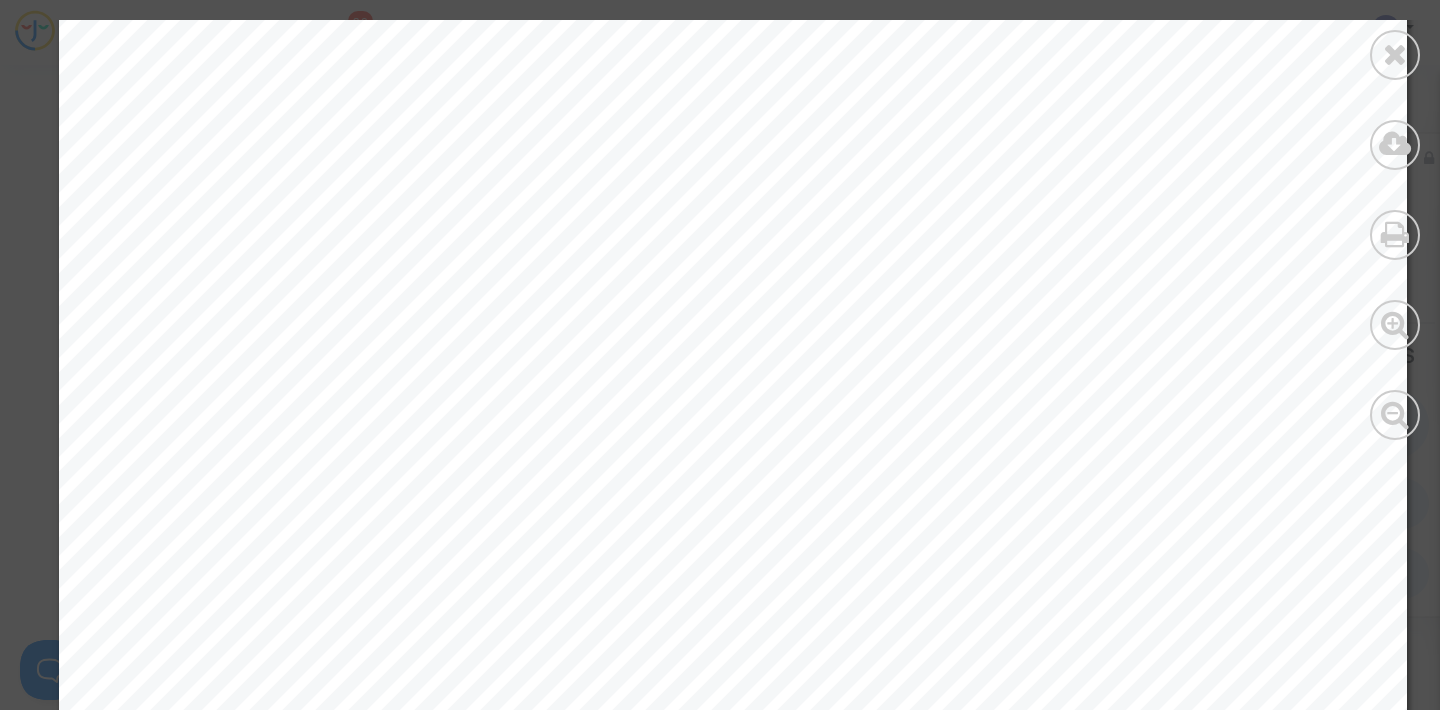 click on "IBAN : [FINANCIAL_ID]" at bounding box center (346, 339) 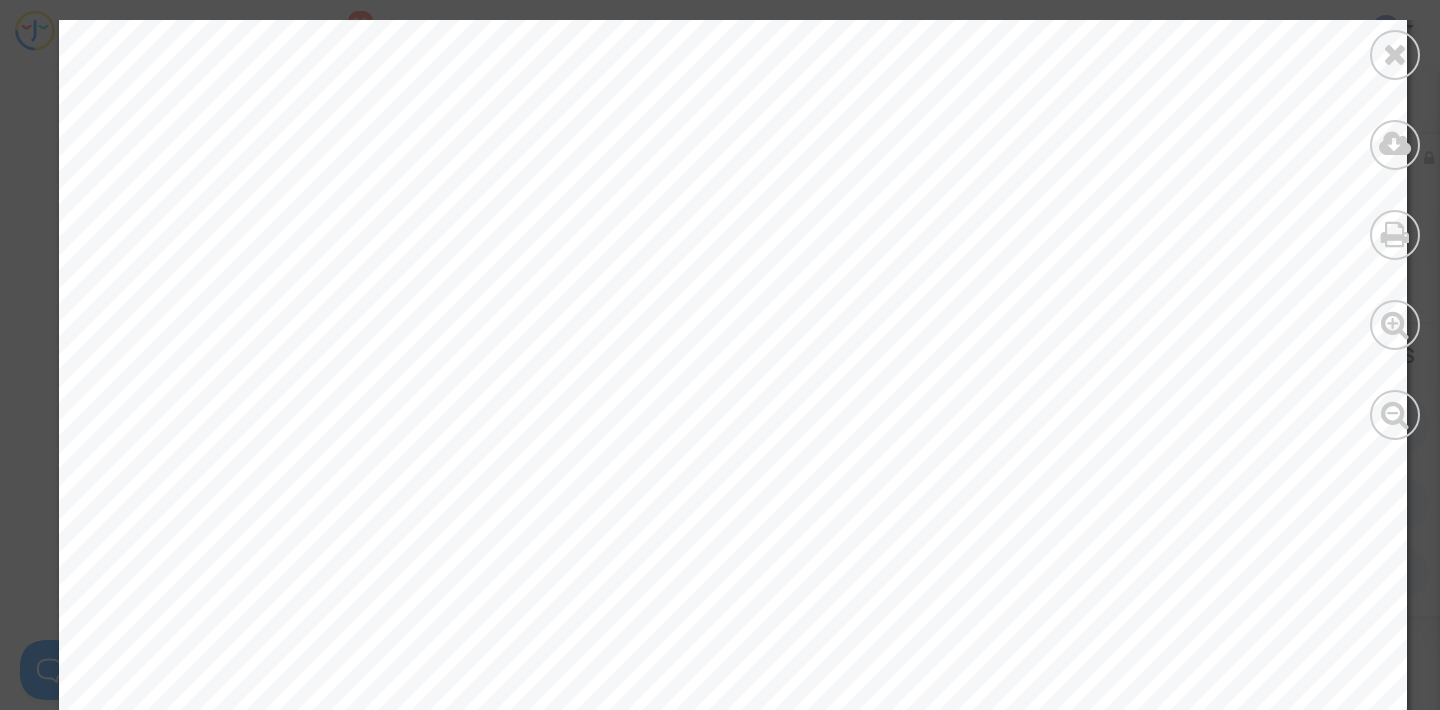 scroll, scrollTop: 999, scrollLeft: 0, axis: vertical 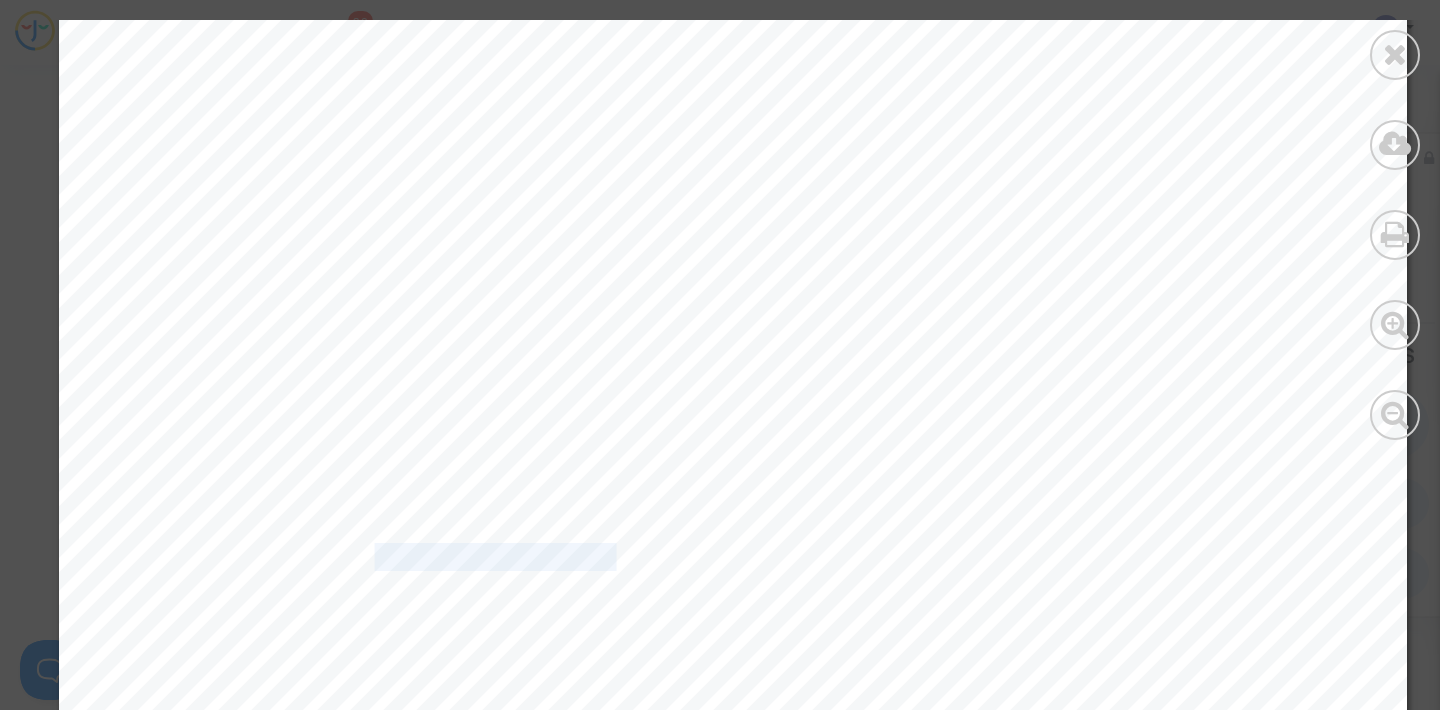 drag, startPoint x: 373, startPoint y: 557, endPoint x: 610, endPoint y: 558, distance: 237.0021 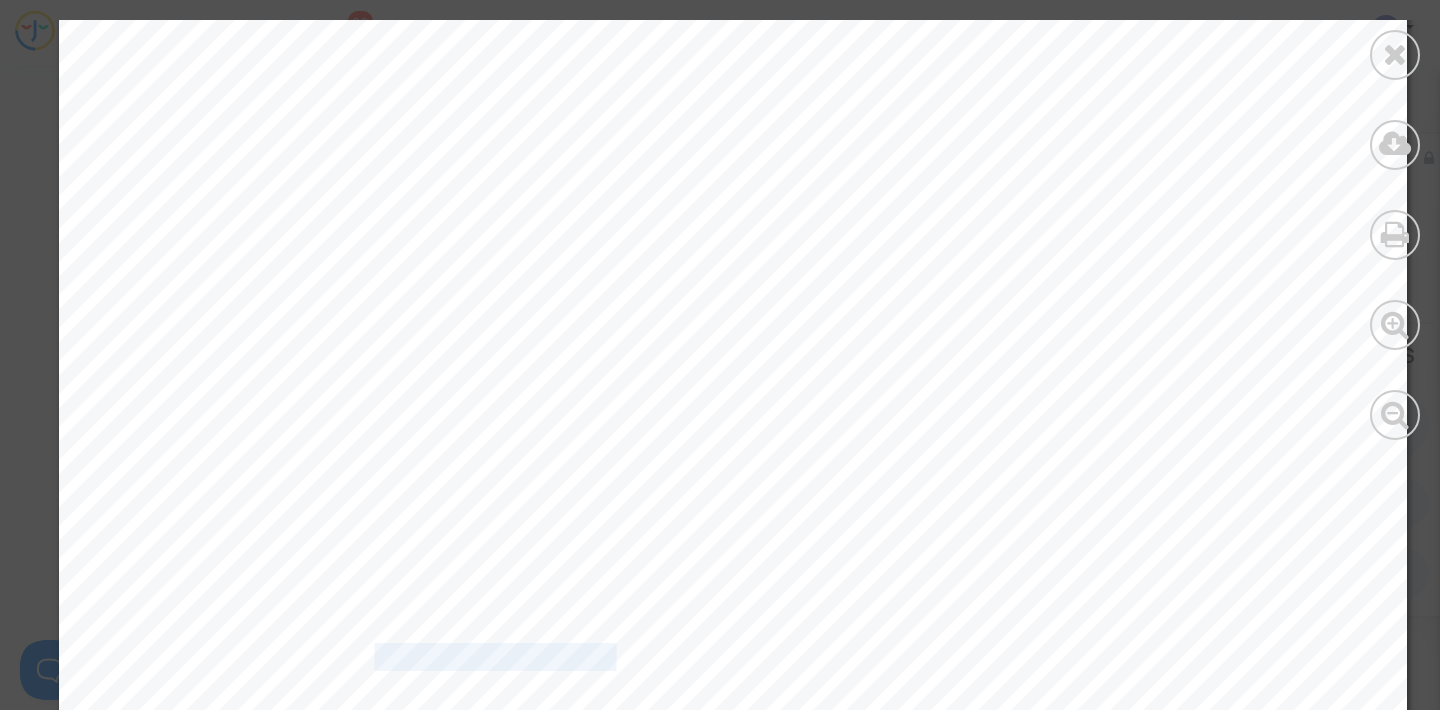 scroll, scrollTop: 887, scrollLeft: 0, axis: vertical 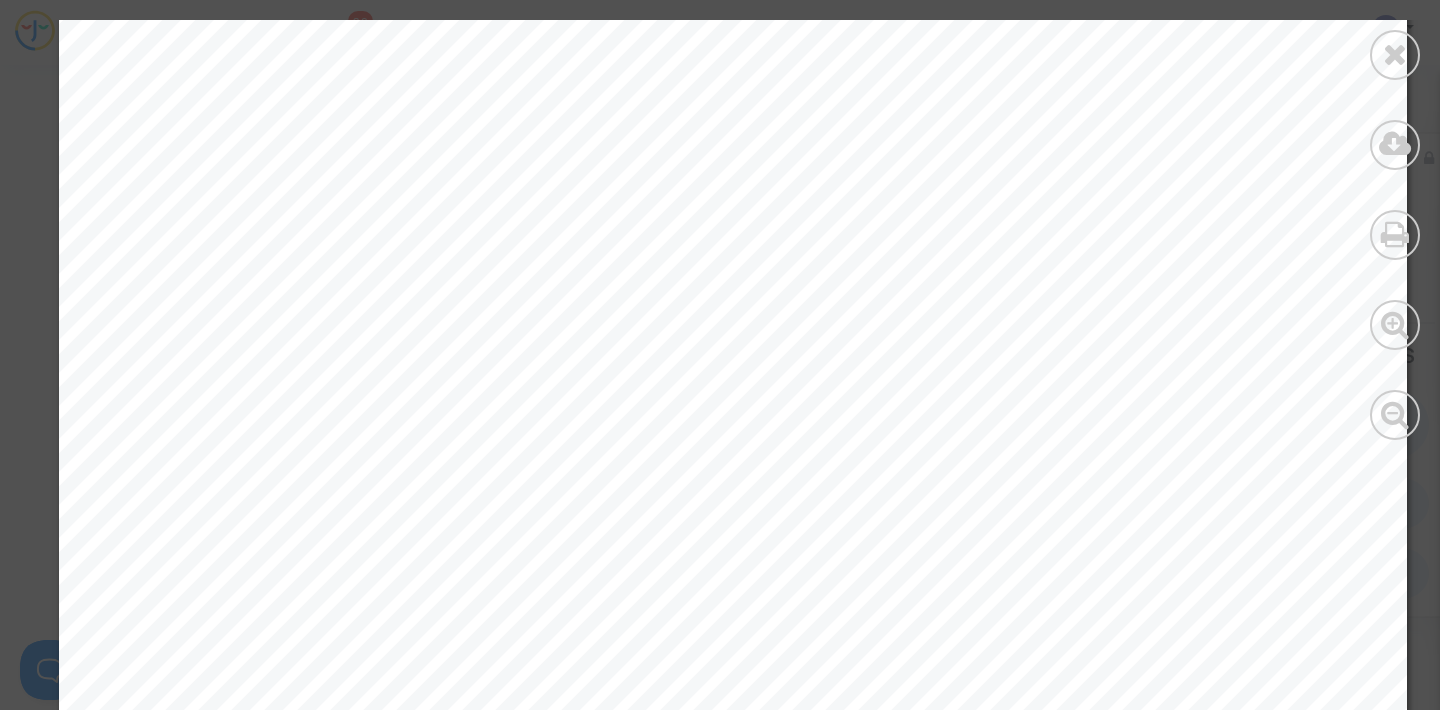 click on "AGENCE CENTRALE 0082816 BLD DES ITALIENS," at bounding box center (518, 304) 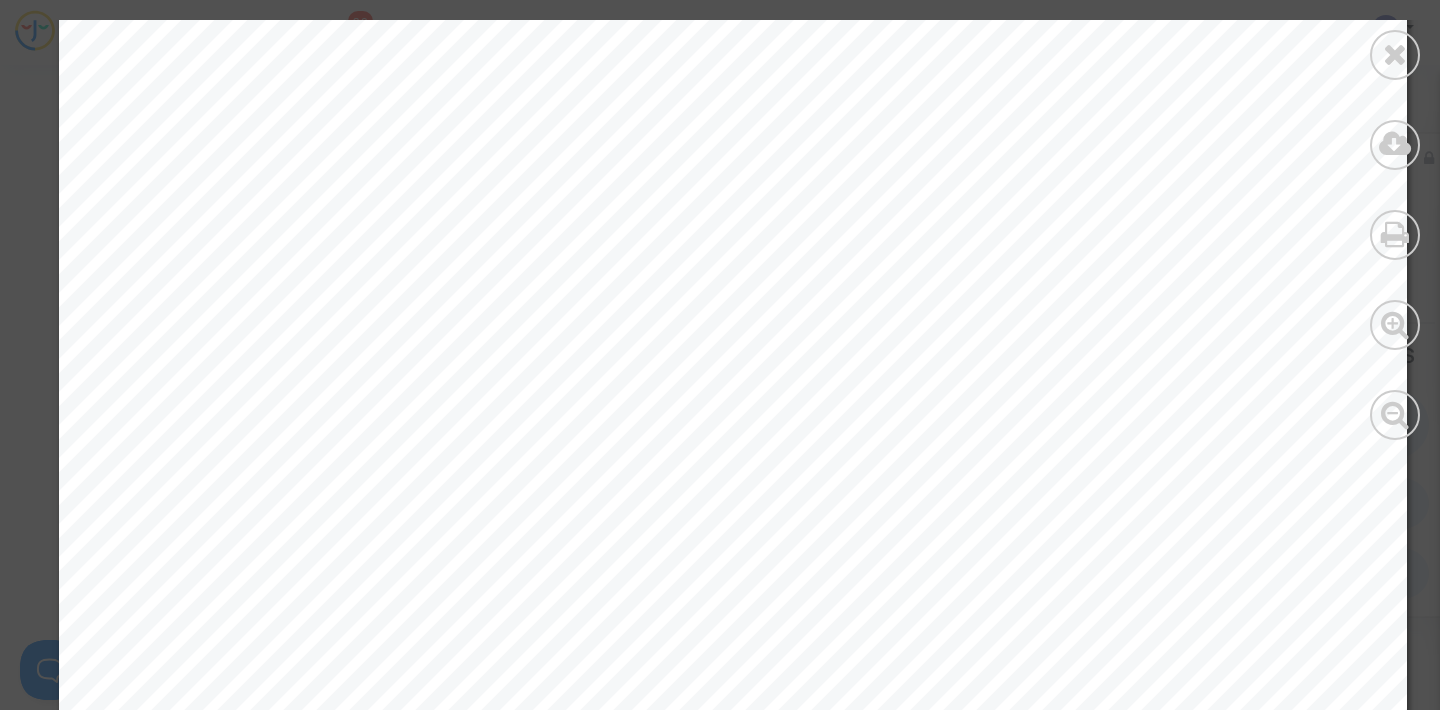 scroll, scrollTop: 1070, scrollLeft: 0, axis: vertical 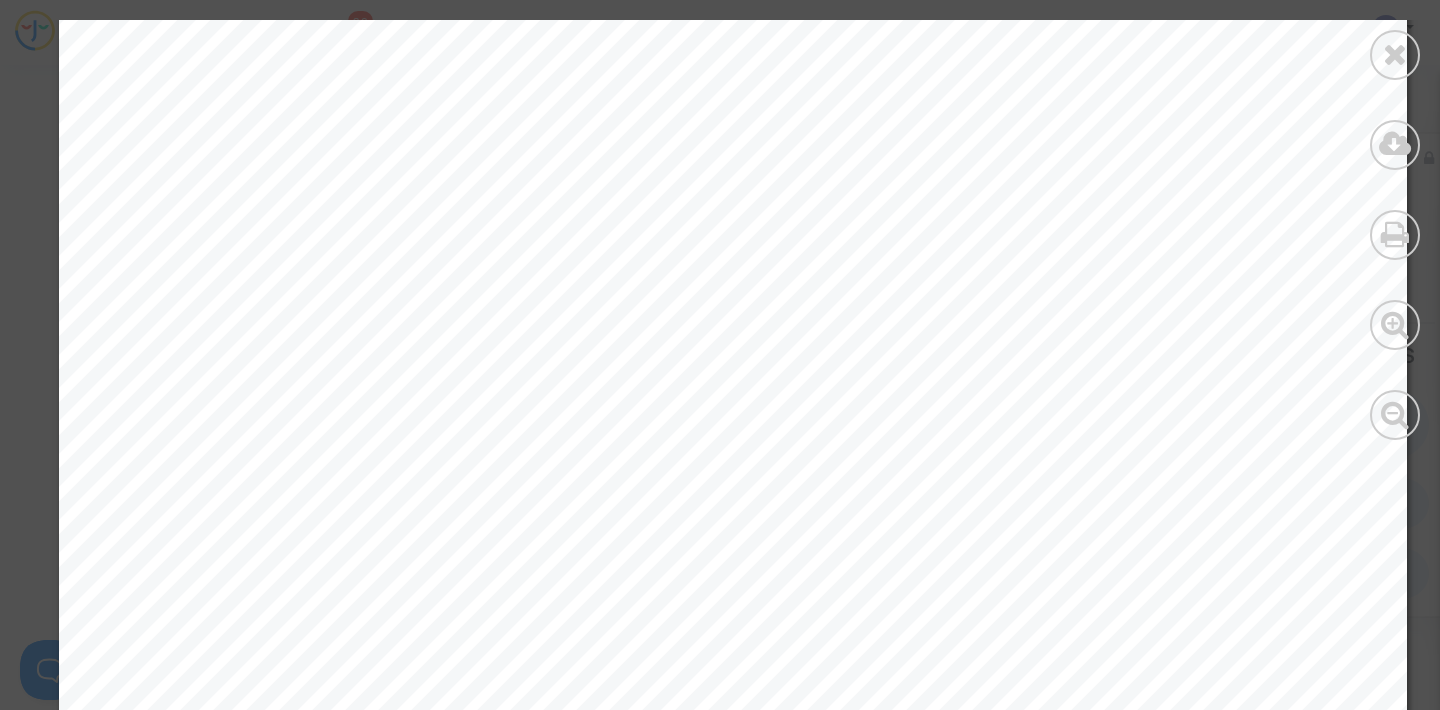 click on "Caisse des Règlements Pécuniaires effectués par les Avocats de Paris Institution régie par les dispositions des articles 236 à 244 du décret du [DATE] Maison des Avocats, Cours des Avocats, CS 72402, 75833 Paris cedex 17  Siret : 78418121600051 TVA intracommunautaire : FR41784181216 RELEVE D’IDENTITE BANCAIRE  EUROS Titulaire du compte / account holder CARPA  MANIEMENTS DE FONDS SELARLU PITCHER AVOCAT Avocats à la Cour [STREET_ADDRESS] Identification Internationale / International Recognition BNP DAUPHINE  AGENCE CENTRALE 0082816 [GEOGRAPHIC_DATA][FINANCIAL_ID] IBAN : [FINANCIAL_ID] BIC/SWIFT : [SWIFT_CODE] Référence obligatoire (file number required) : 3611283 Affaire (File) : [PERSON_NAME]  / AUSTRIAN AIRLINES" at bounding box center [733, -96] 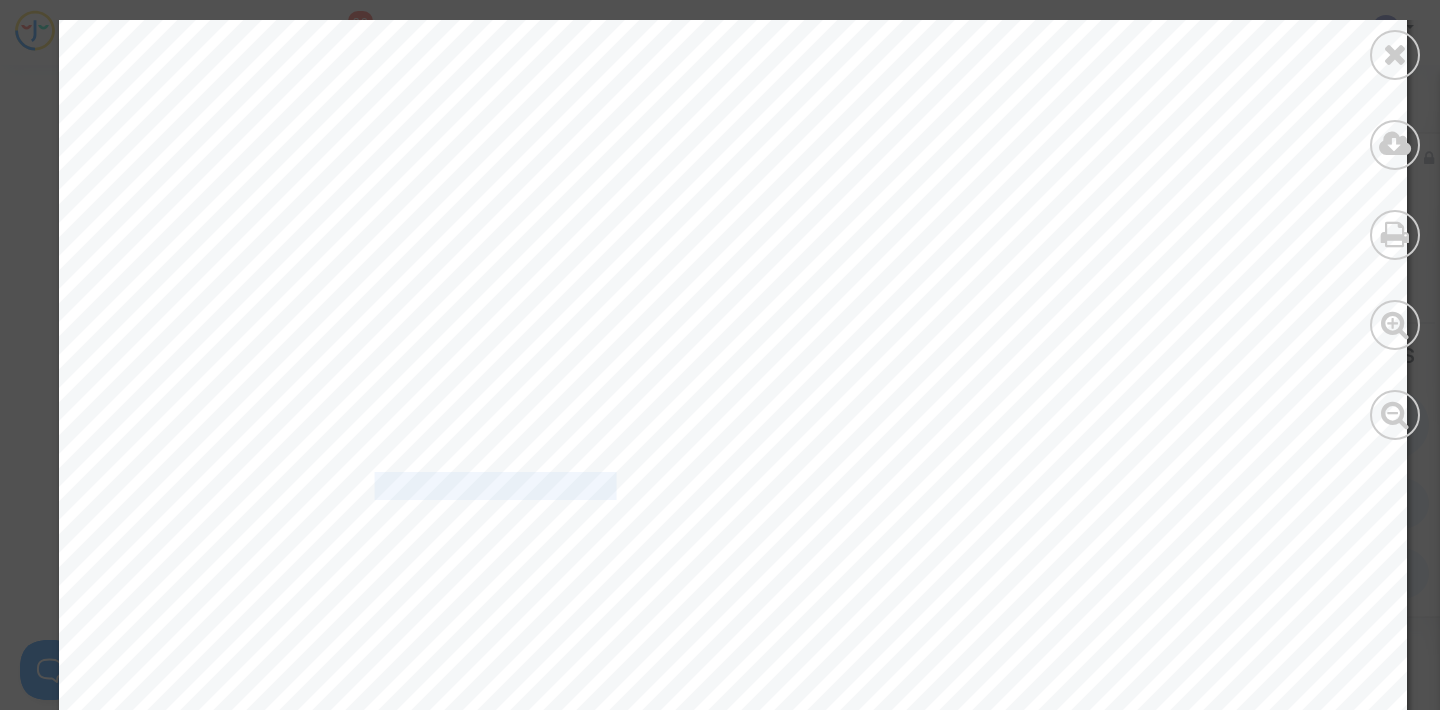 drag, startPoint x: 616, startPoint y: 493, endPoint x: 377, endPoint y: 491, distance: 239.00836 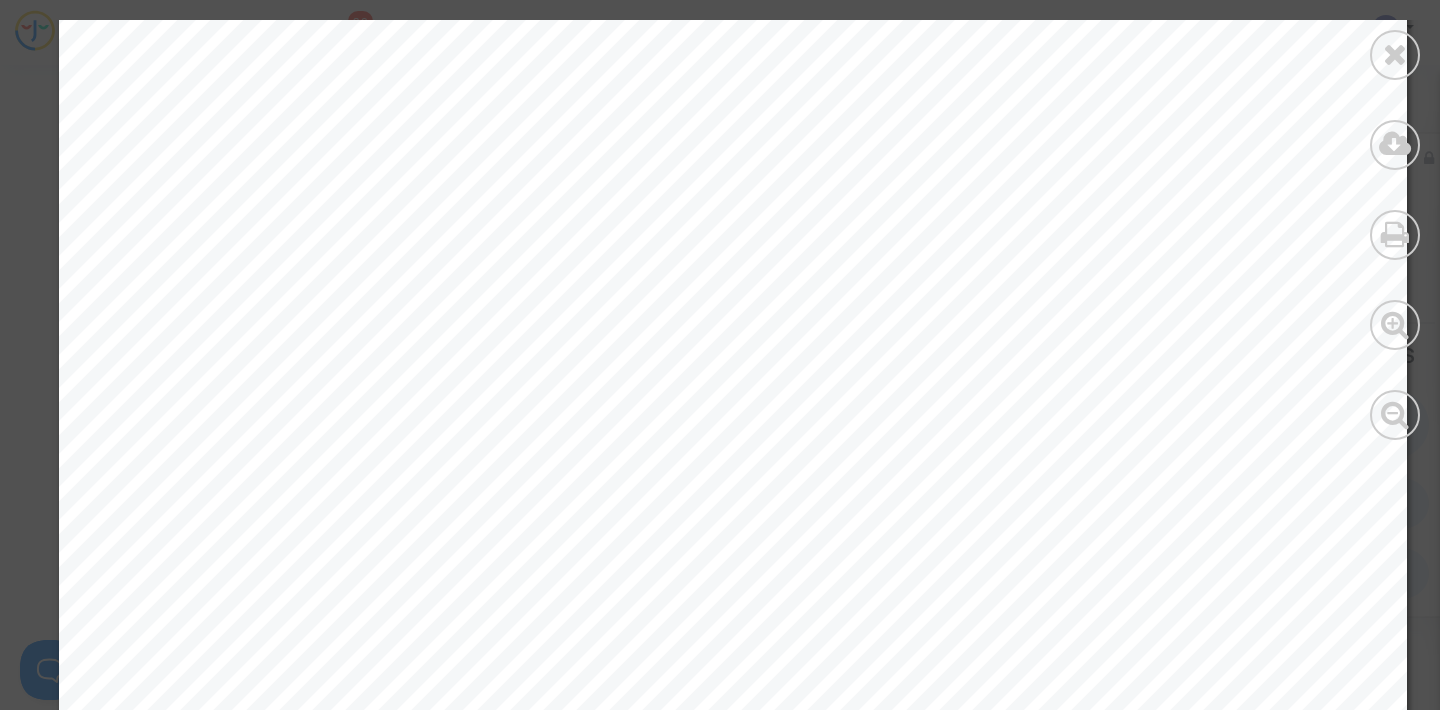 click on "Caisse des Règlements Pécuniaires effectués par les Avocats de Paris Institution régie par les dispositions des articles 236 à 244 du décret du [DATE] Maison des Avocats, Cours des Avocats, CS 72402, 75833 Paris cedex 17  Siret : 78418121600051 TVA intracommunautaire : FR41784181216 RELEVE D’IDENTITE BANCAIRE  EUROS Titulaire du compte / account holder CARPA  MANIEMENTS DE FONDS SELARLU PITCHER AVOCAT Avocats à la Cour [STREET_ADDRESS] Identification Internationale / International Recognition BNP DAUPHINE  AGENCE CENTRALE 0082816 [GEOGRAPHIC_DATA][FINANCIAL_ID] IBAN : [FINANCIAL_ID] BIC/SWIFT : [SWIFT_CODE] Référence obligatoire (file number required) : 3611283 Affaire (File) : [PERSON_NAME]  / AUSTRIAN AIRLINES" at bounding box center [733, -96] 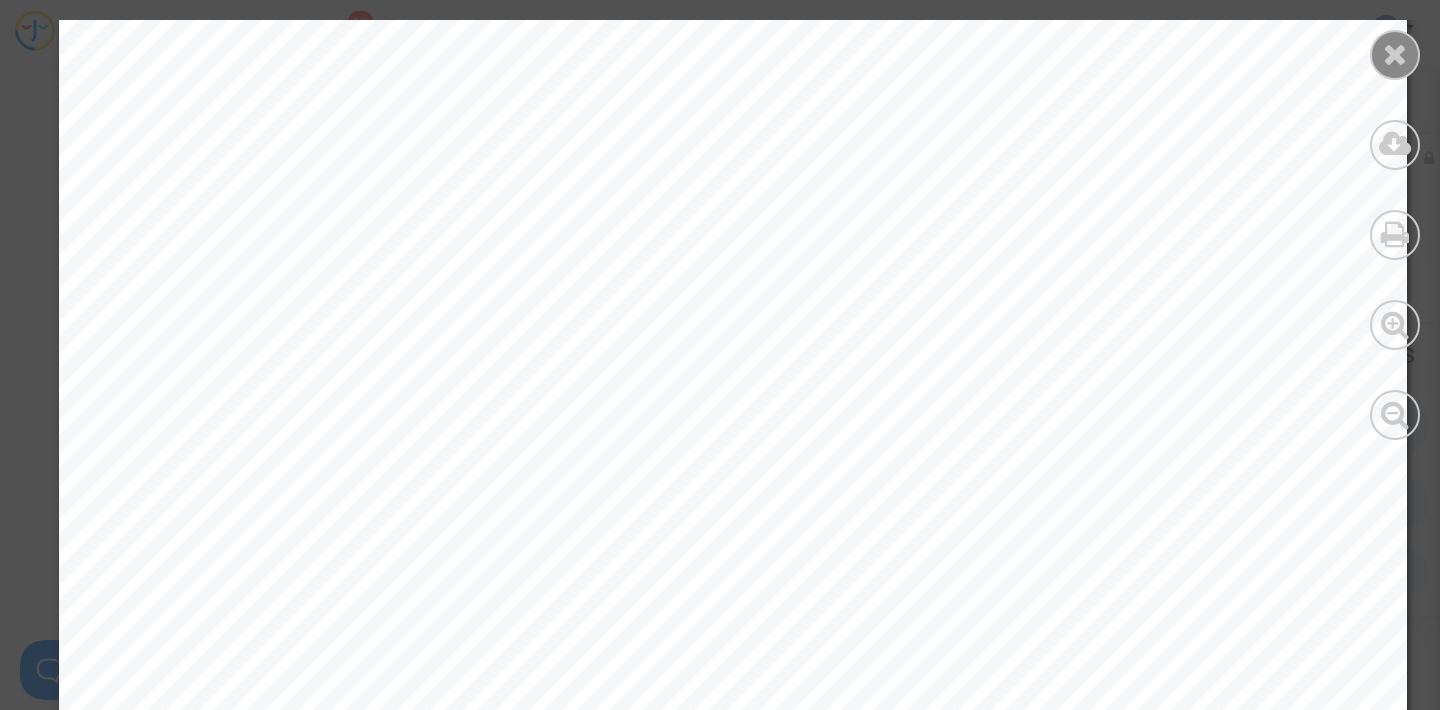 click at bounding box center (1395, 55) 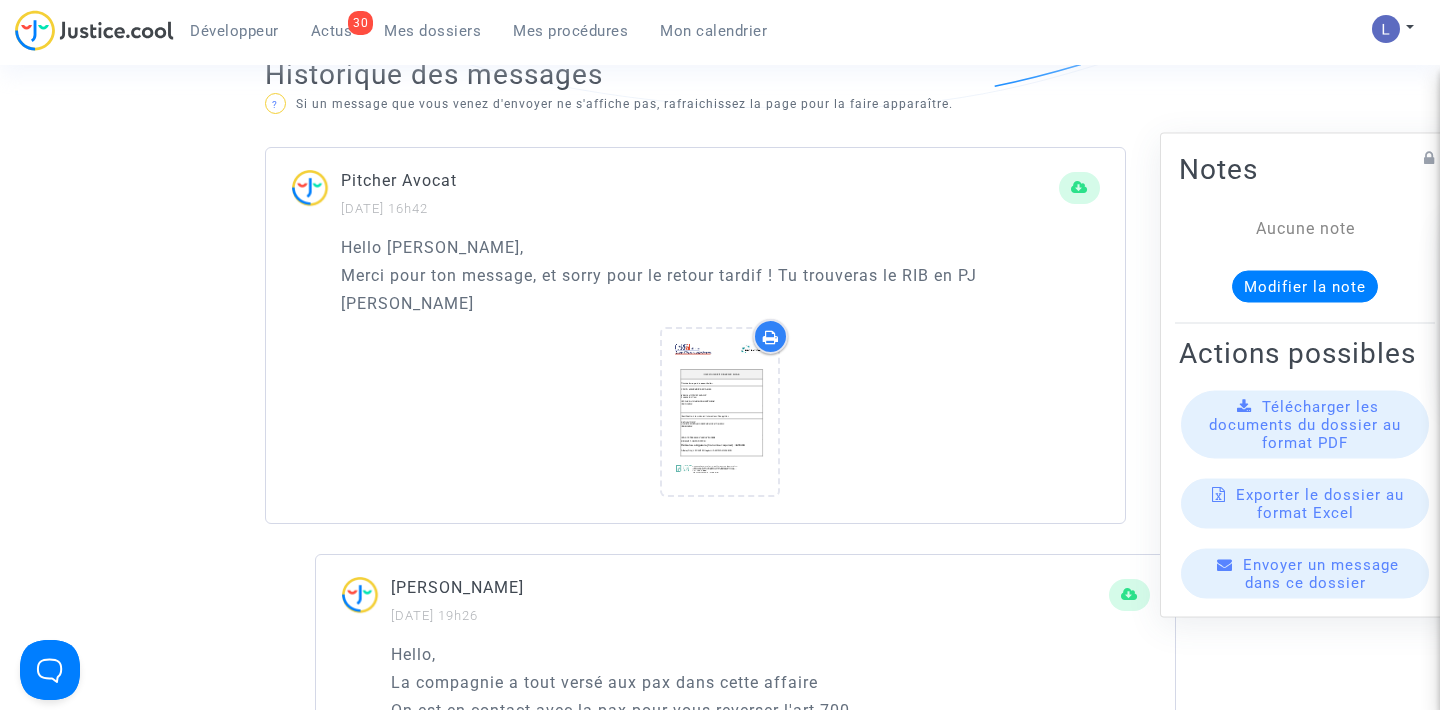 click on "Actus" at bounding box center [332, 31] 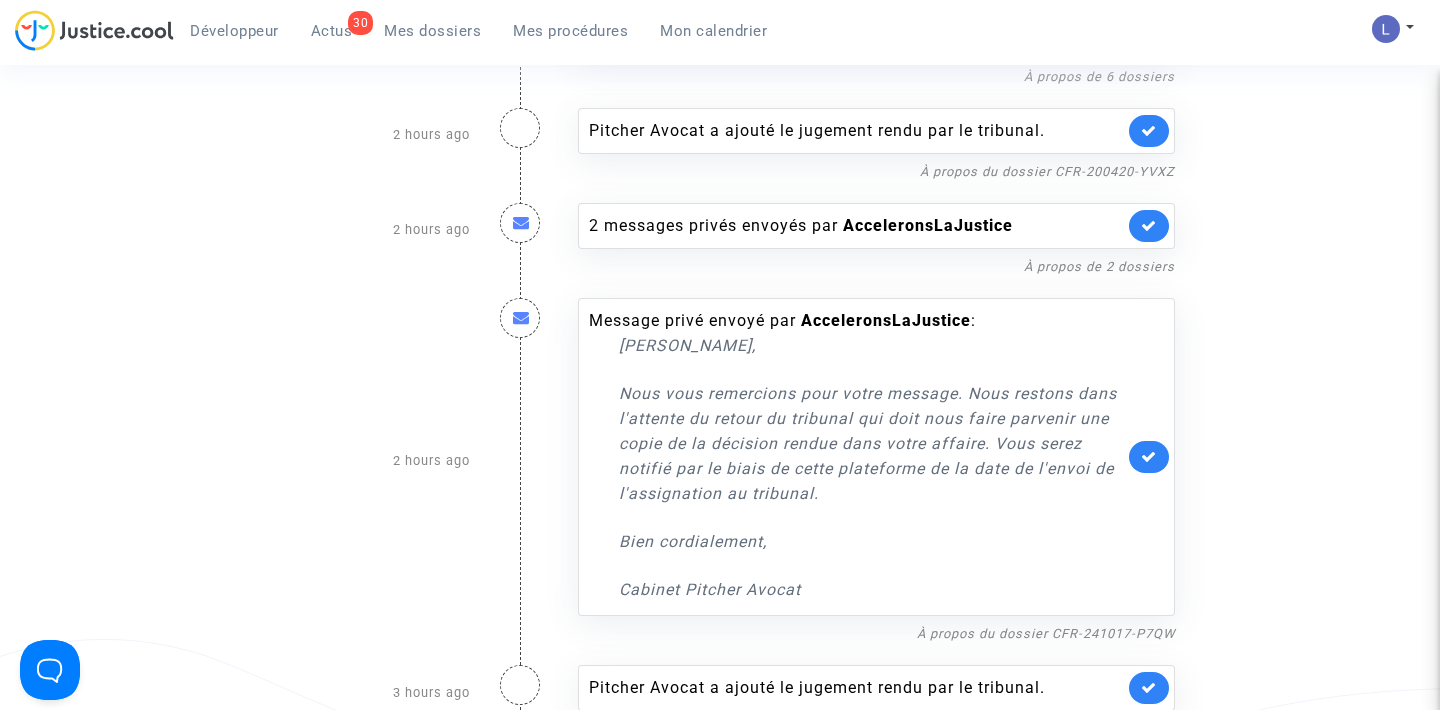 scroll, scrollTop: 1309, scrollLeft: 0, axis: vertical 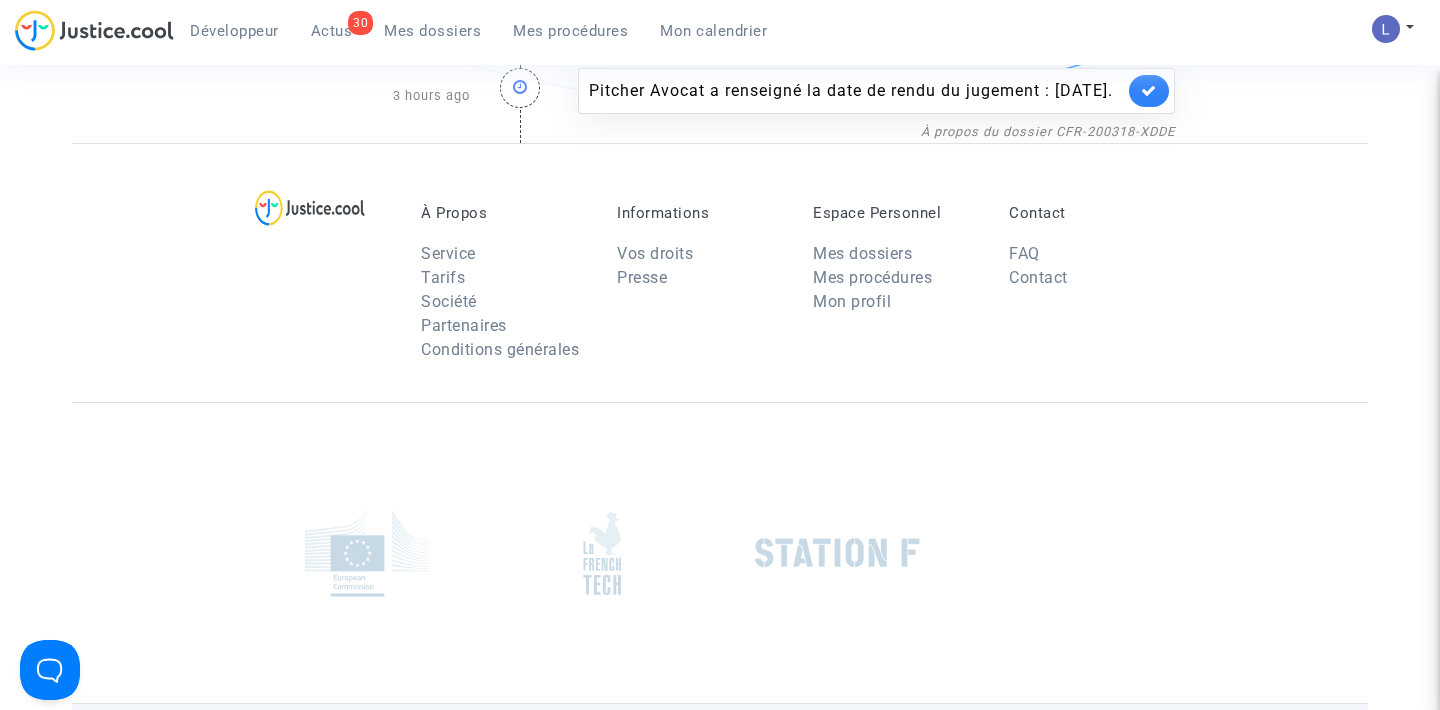 click 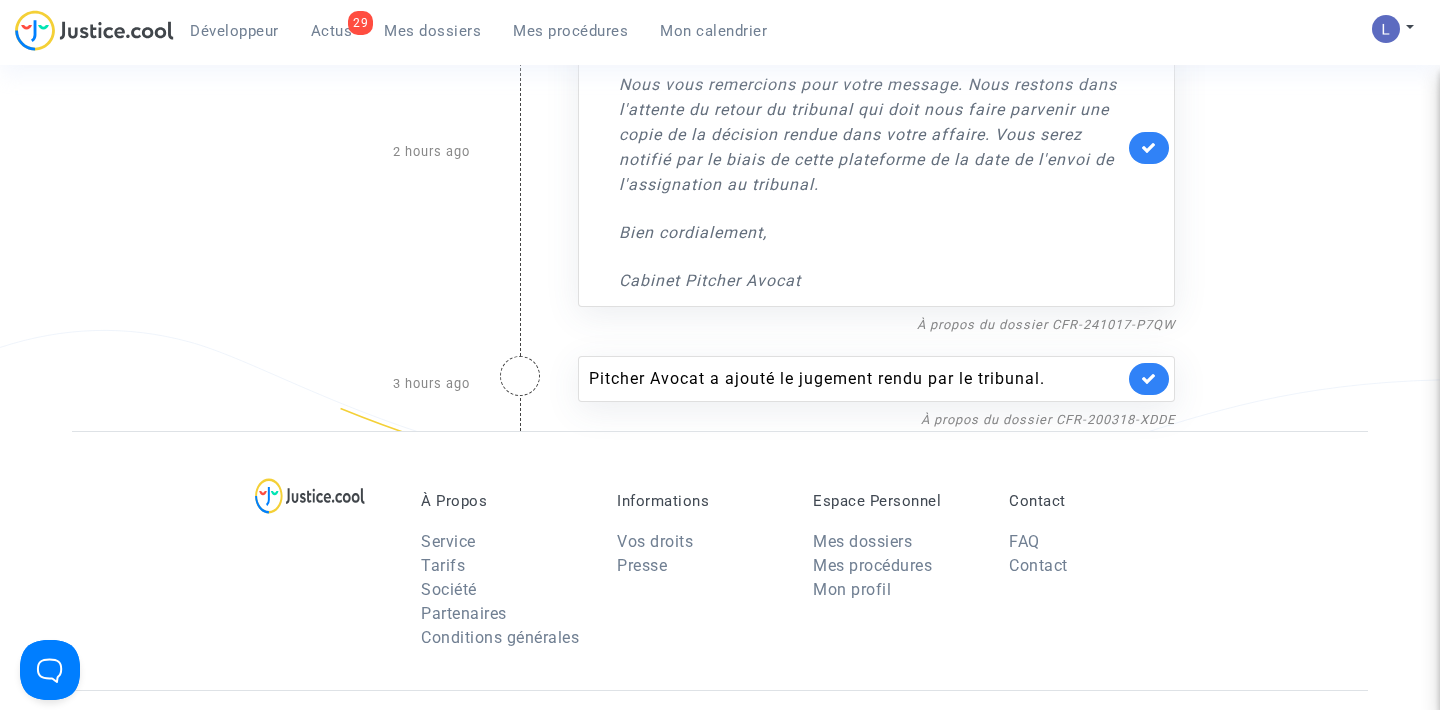 scroll, scrollTop: 754, scrollLeft: 0, axis: vertical 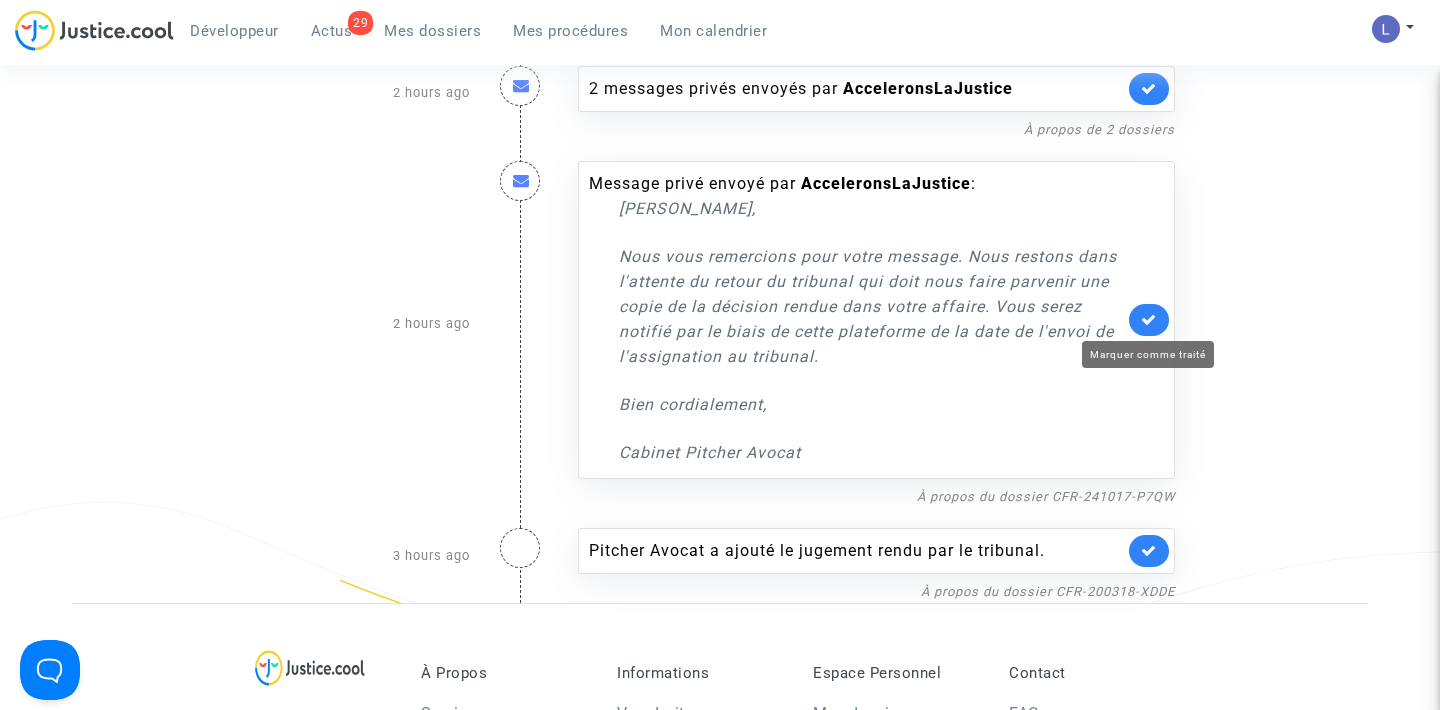 click 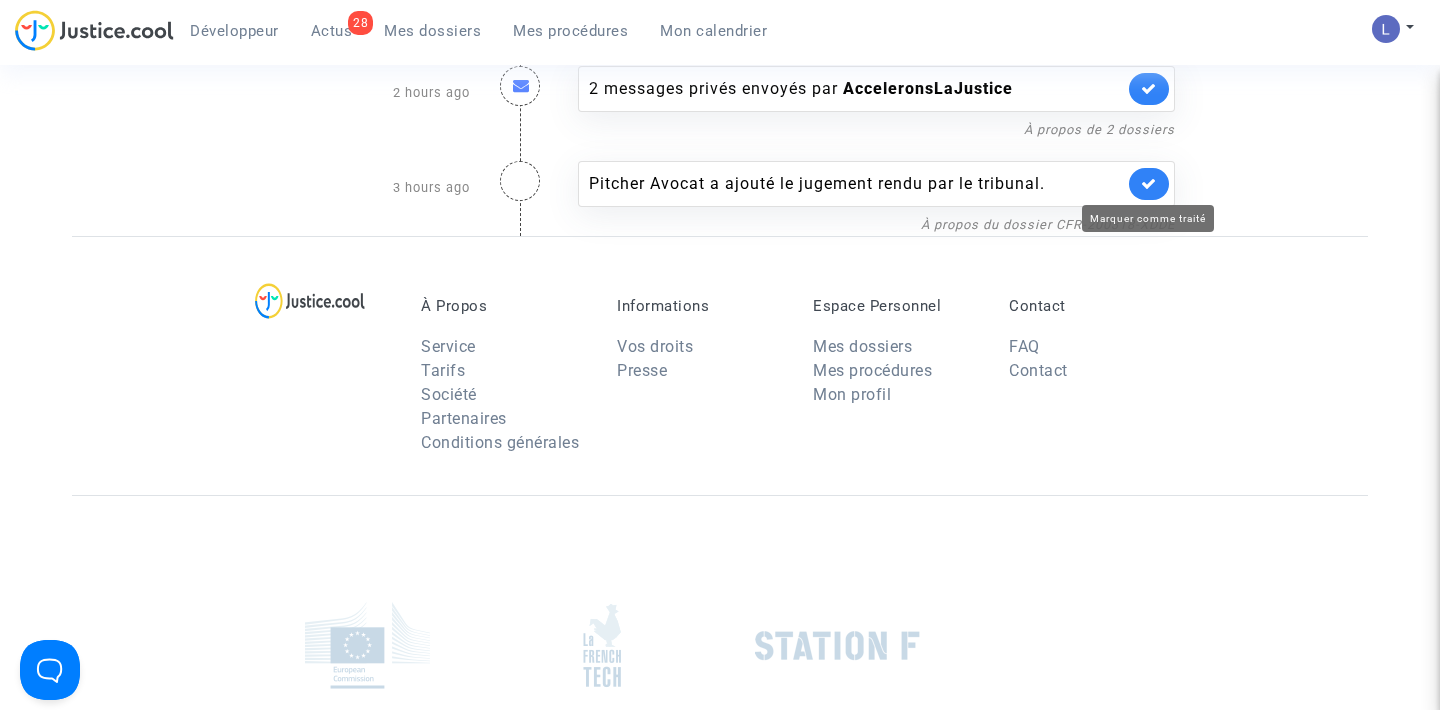 click 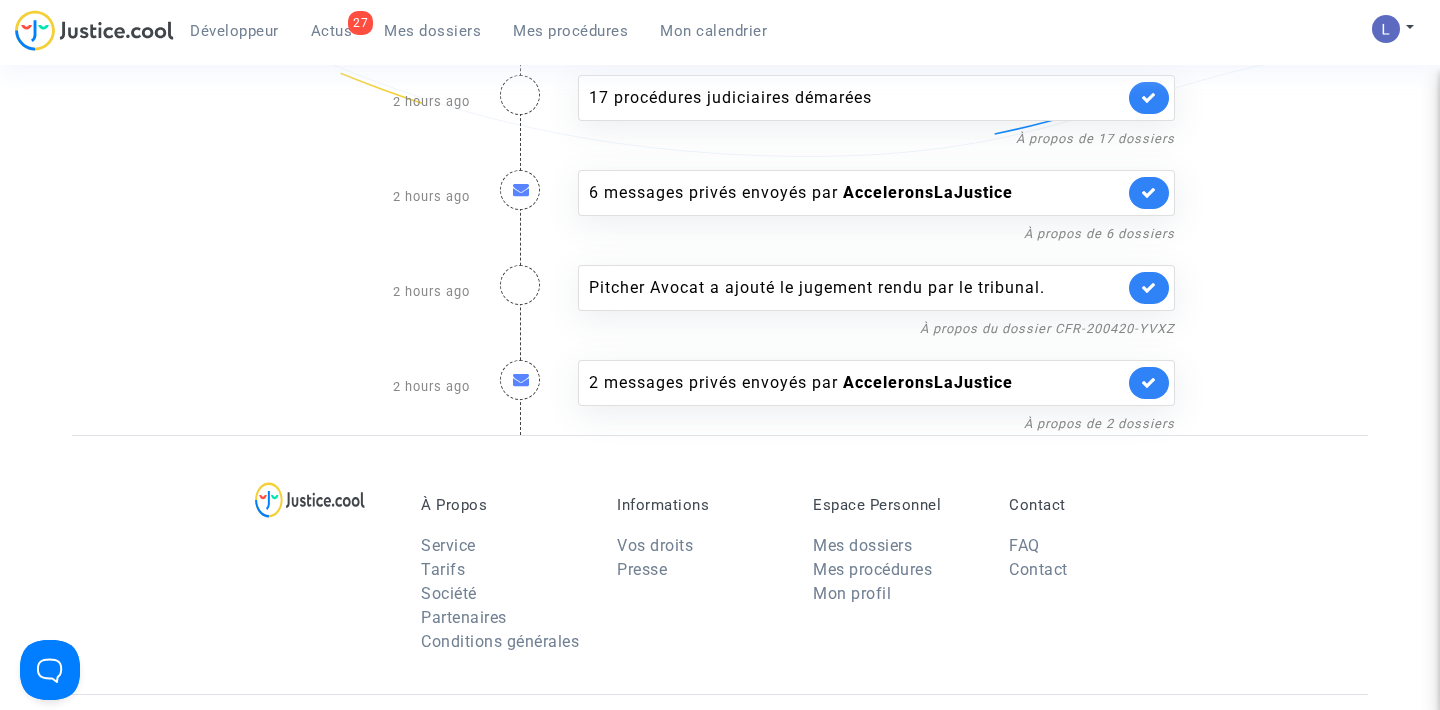 scroll, scrollTop: 228, scrollLeft: 0, axis: vertical 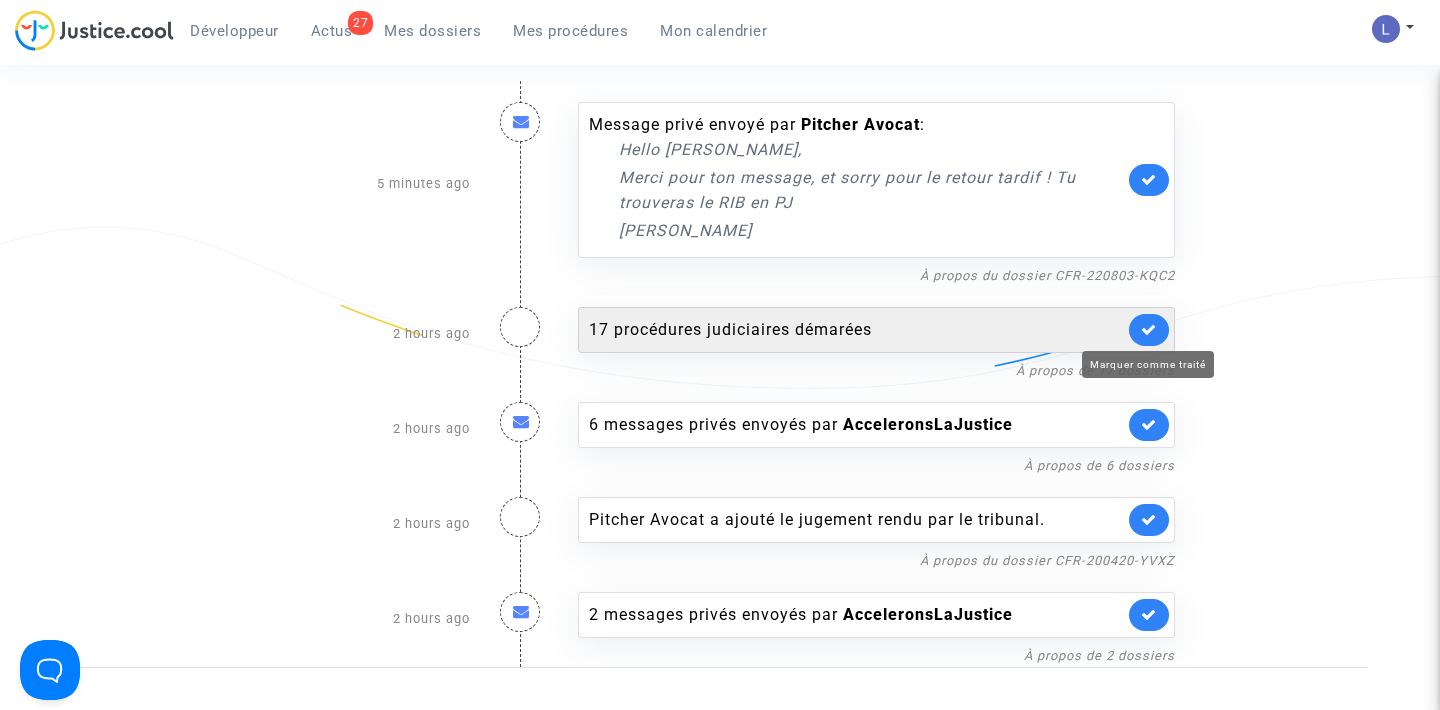 click 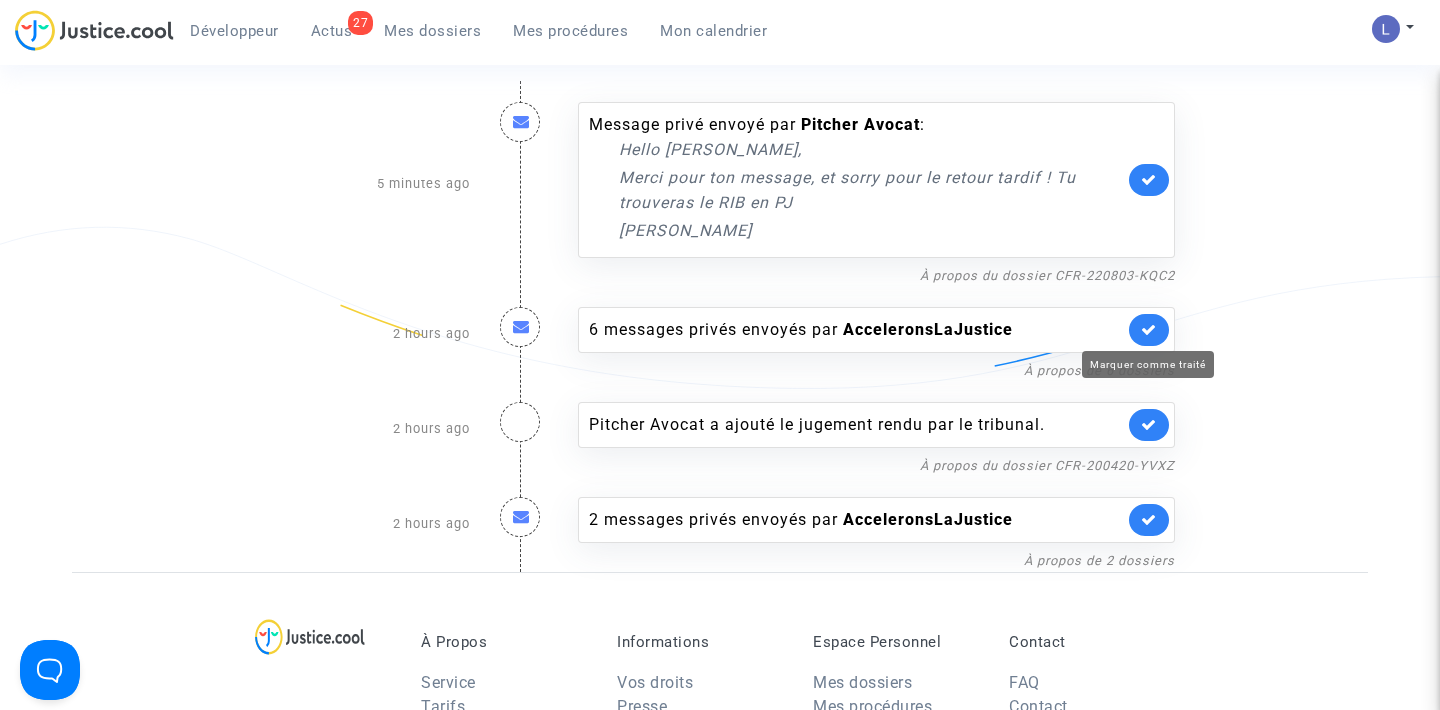click 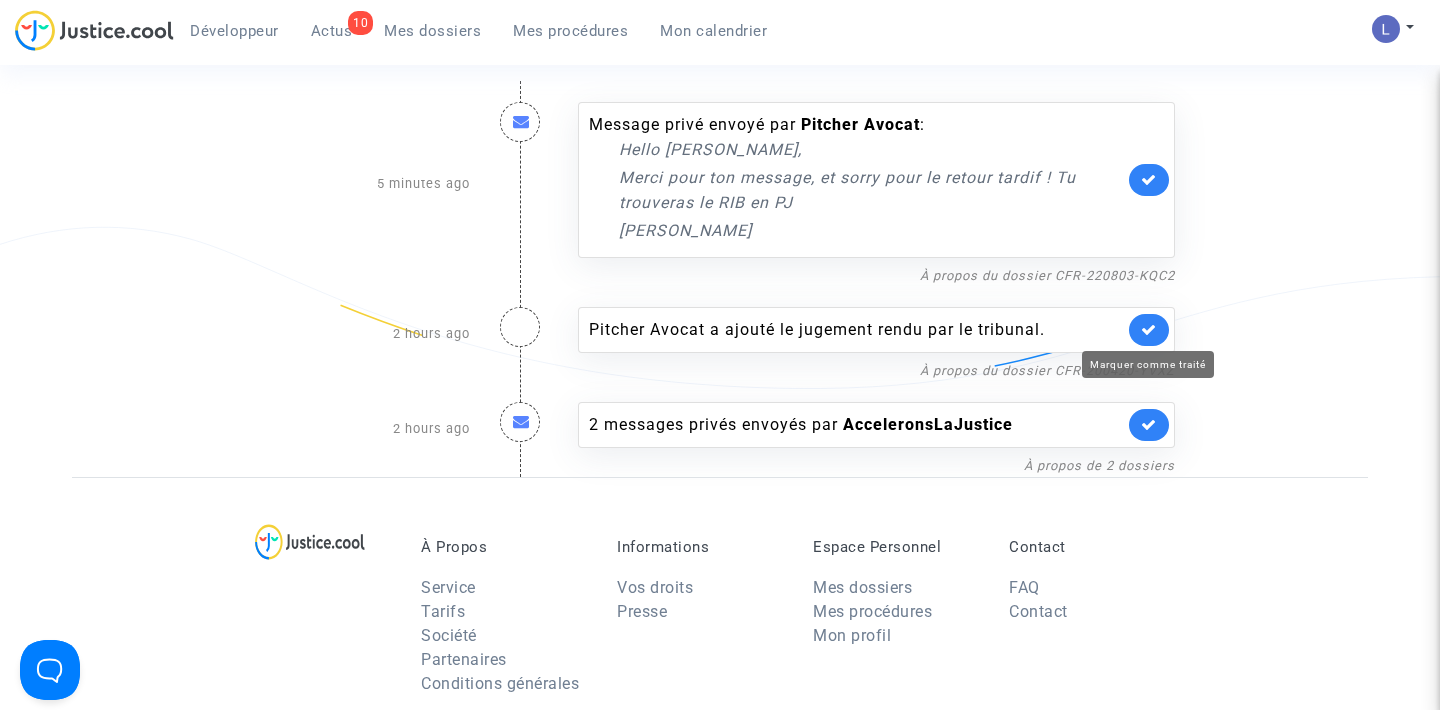 click 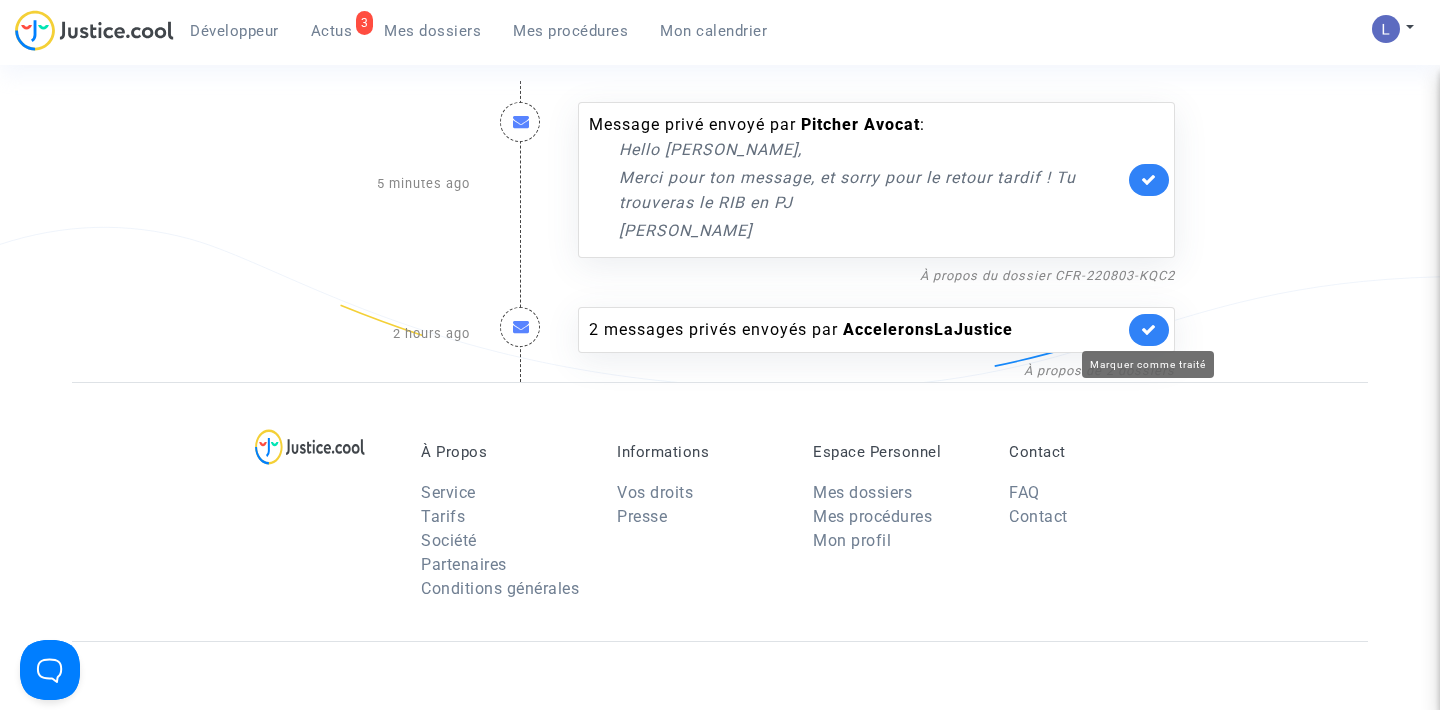 click 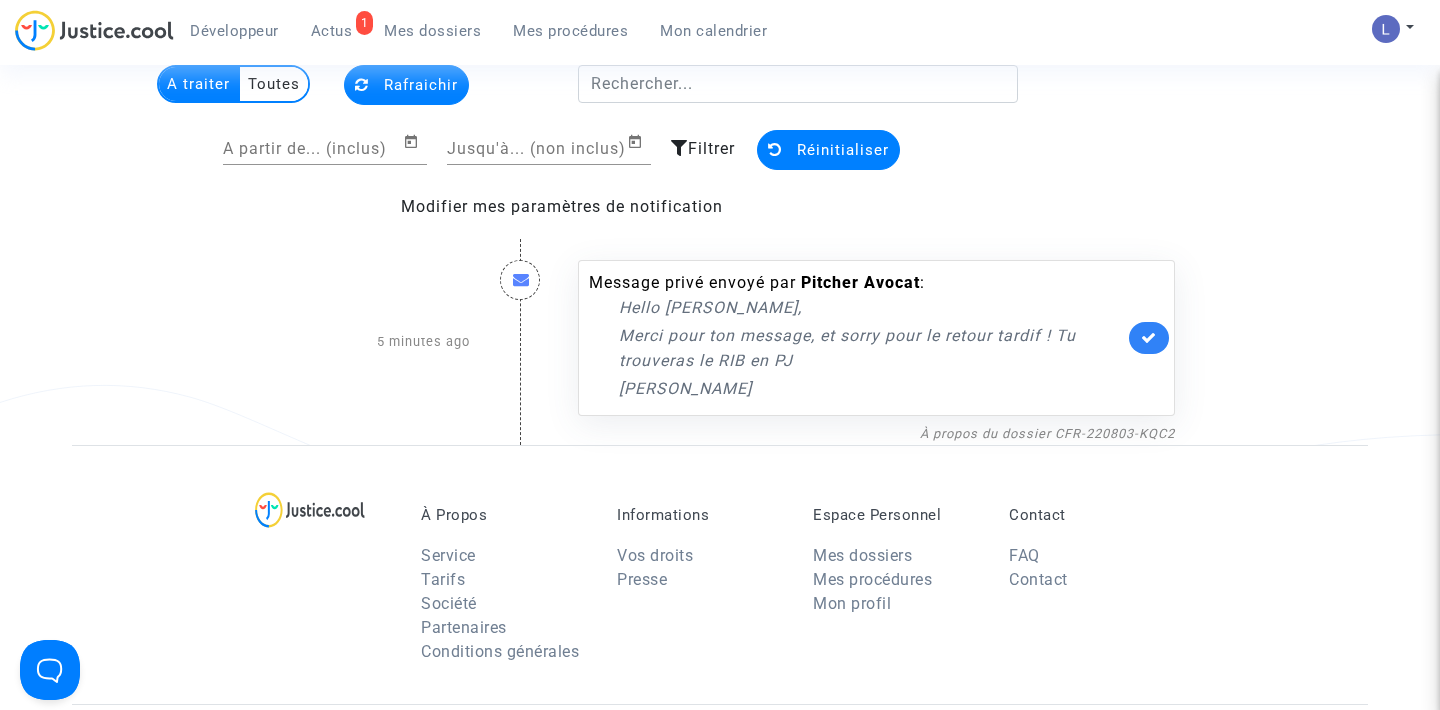 scroll, scrollTop: 61, scrollLeft: 0, axis: vertical 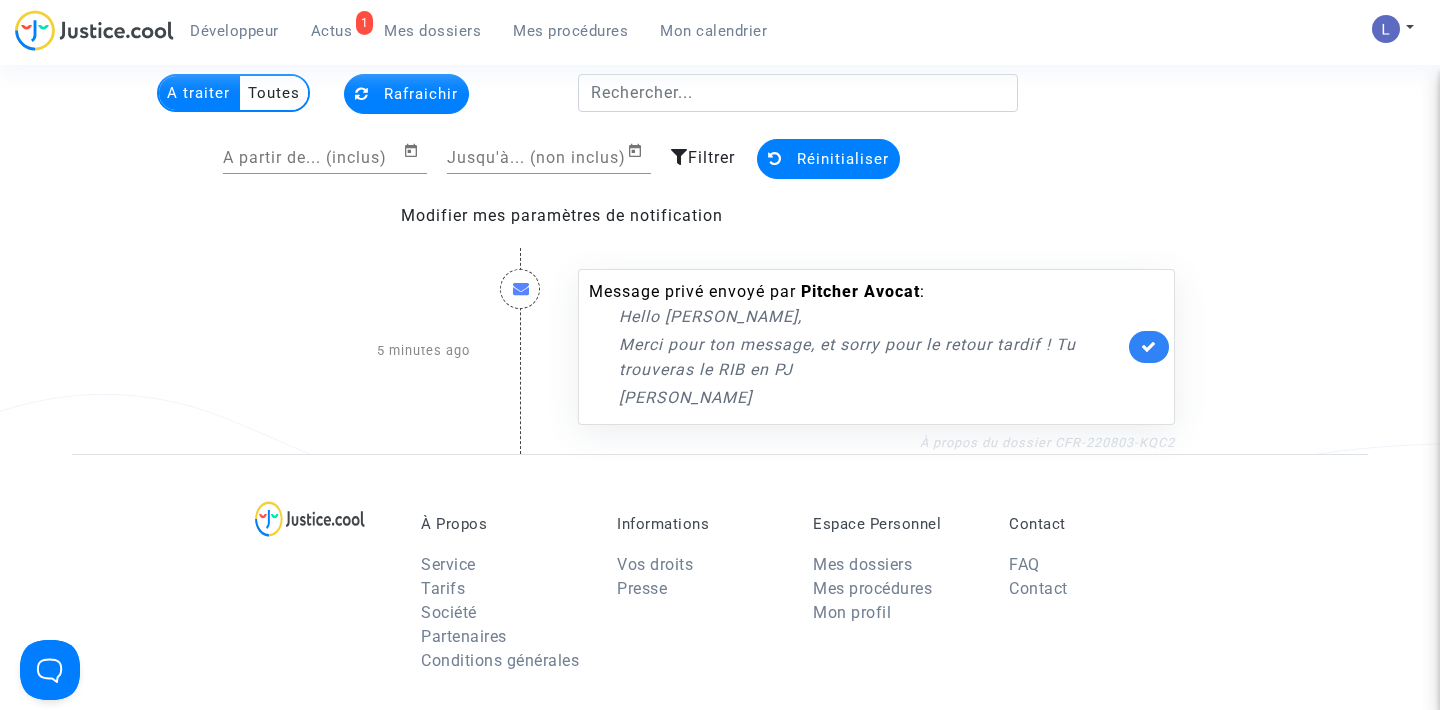 click on "À propos du dossier CFR-220803-KQC2" 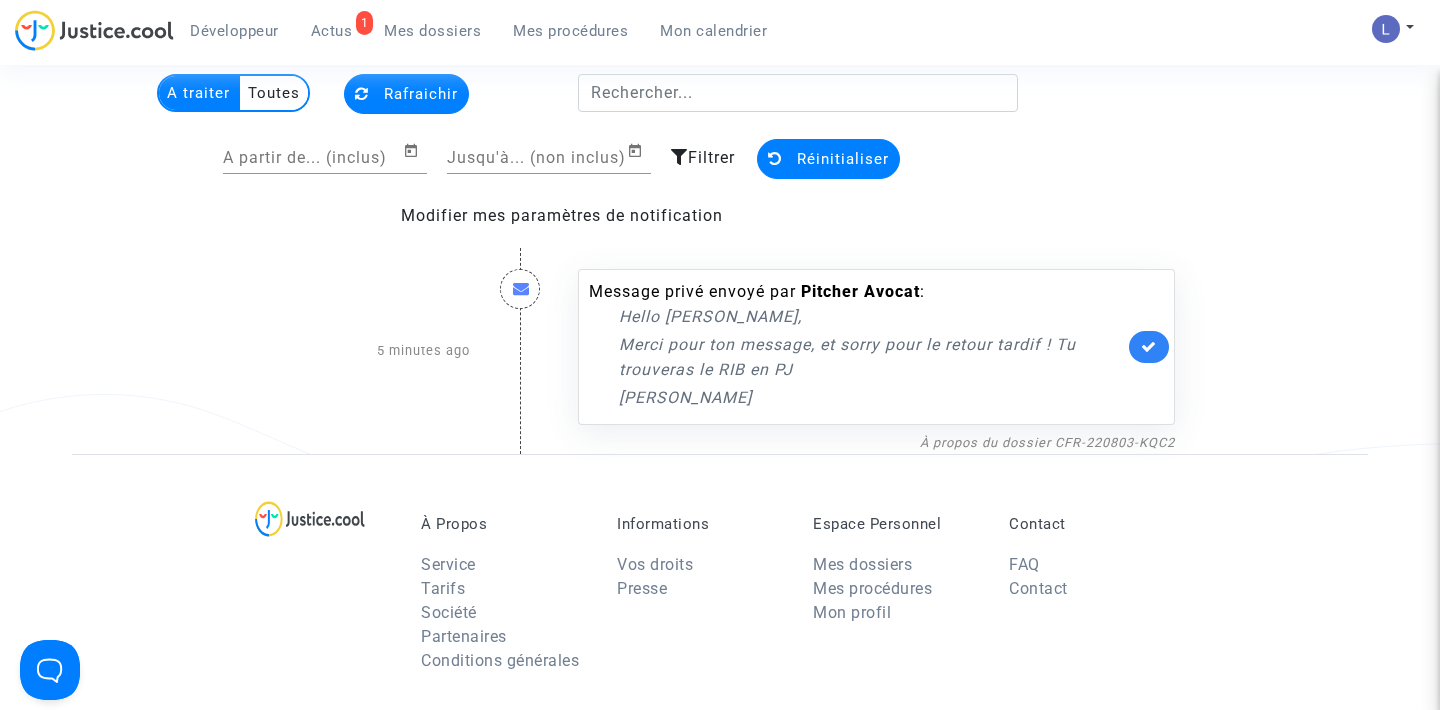 click on "Message privé envoyé par   [PERSON_NAME]  : Hello [PERSON_NAME], [PERSON_NAME] pour ton message, et sorry pour le retour tardif ! Tu trouveras le RIB en [PERSON_NAME]" 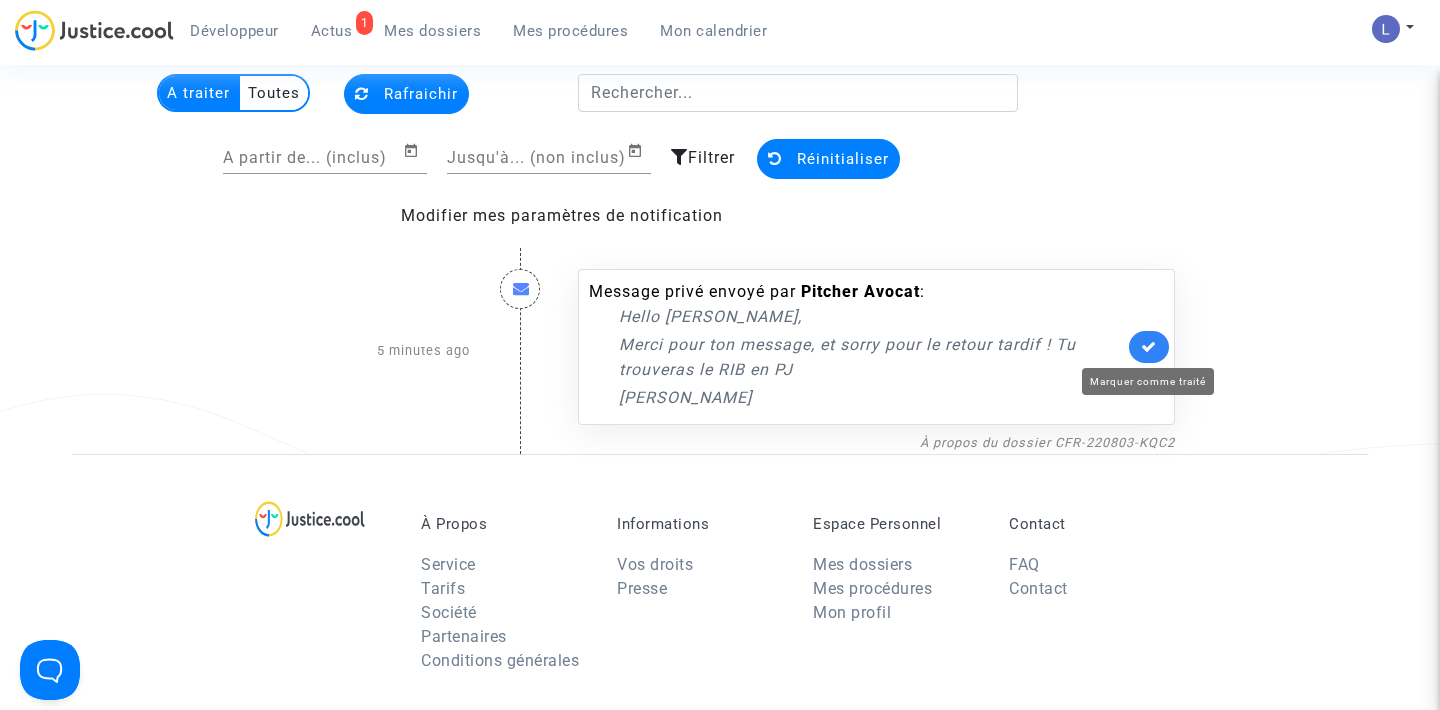 click 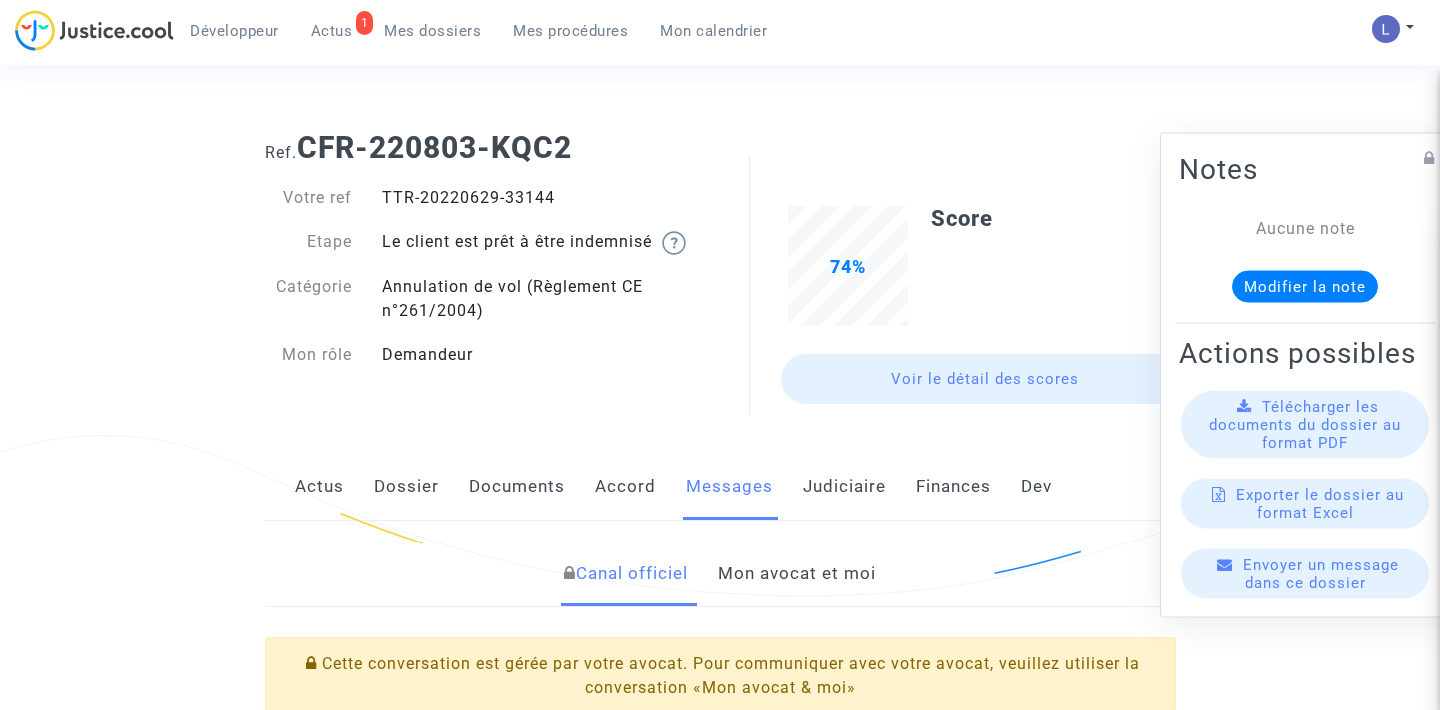scroll, scrollTop: 0, scrollLeft: 0, axis: both 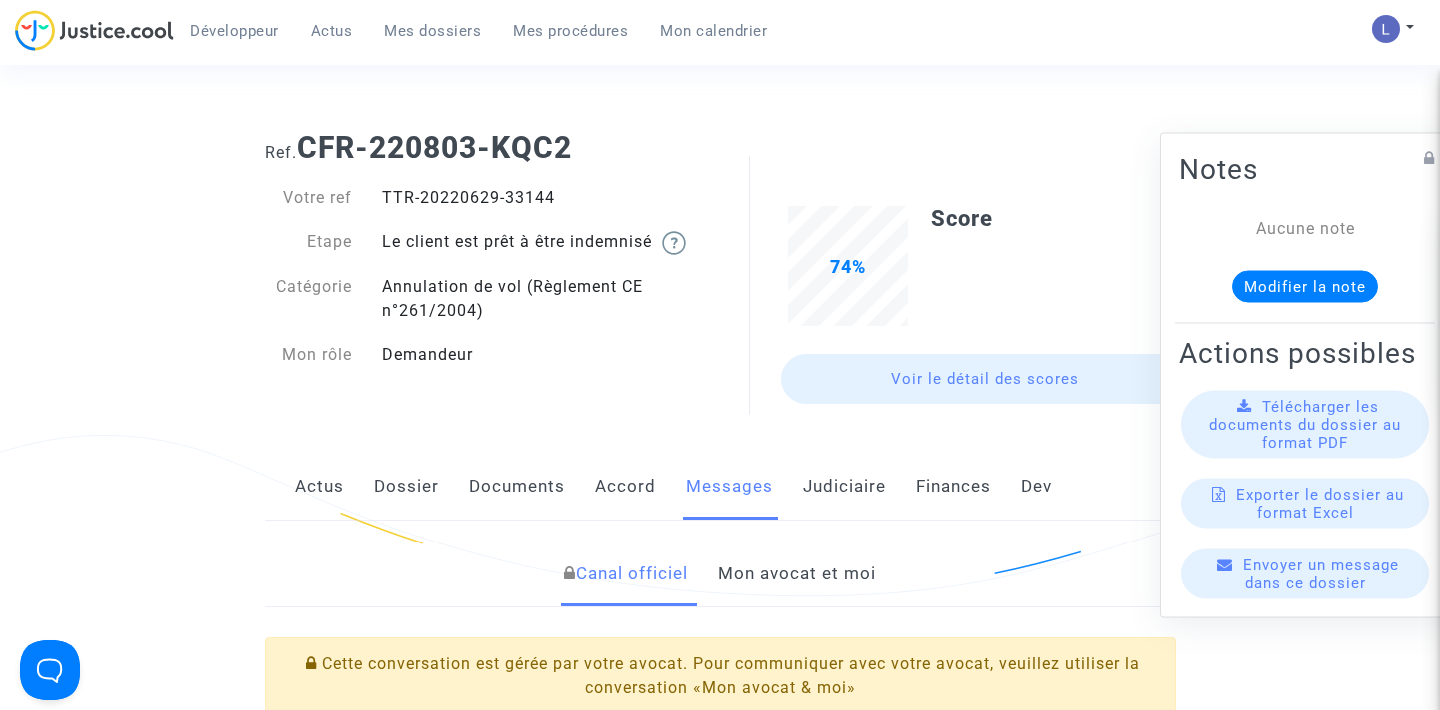 click on "Judiciaire" 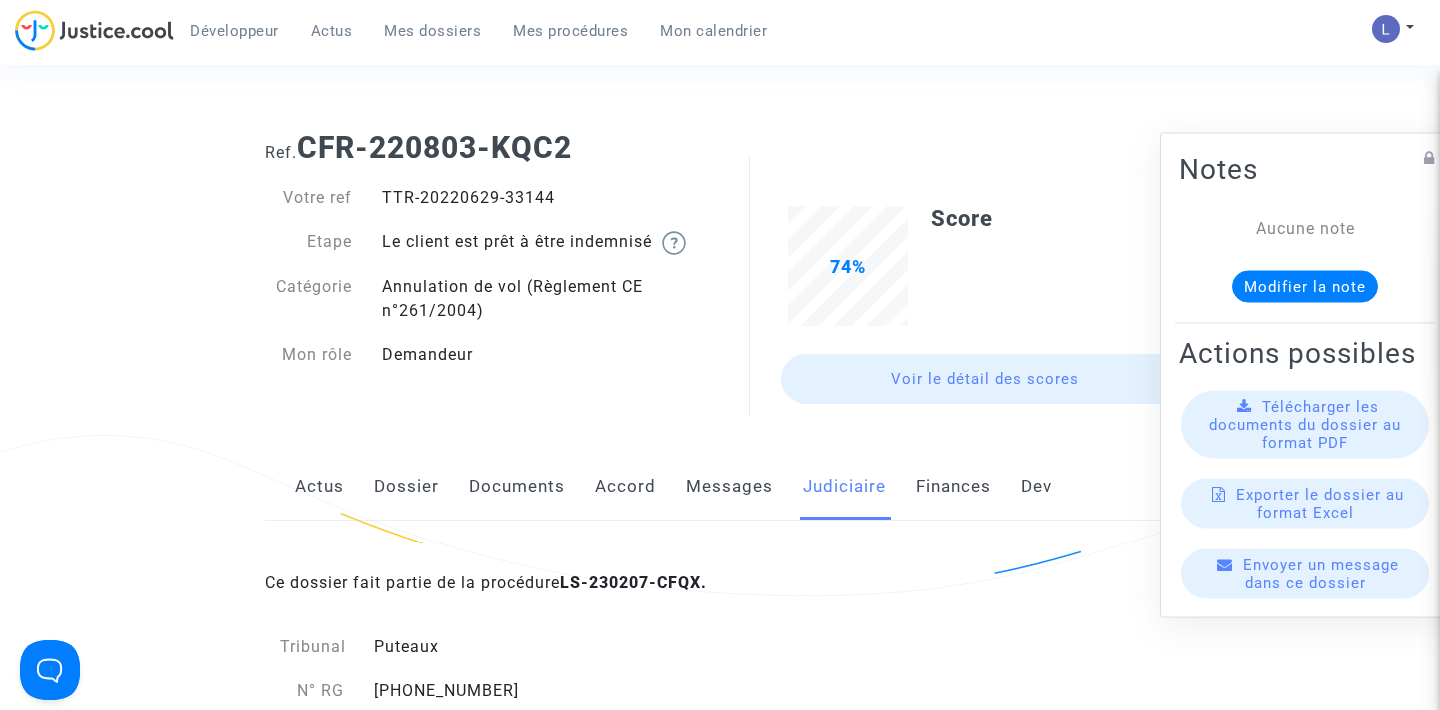 click on "Messages" 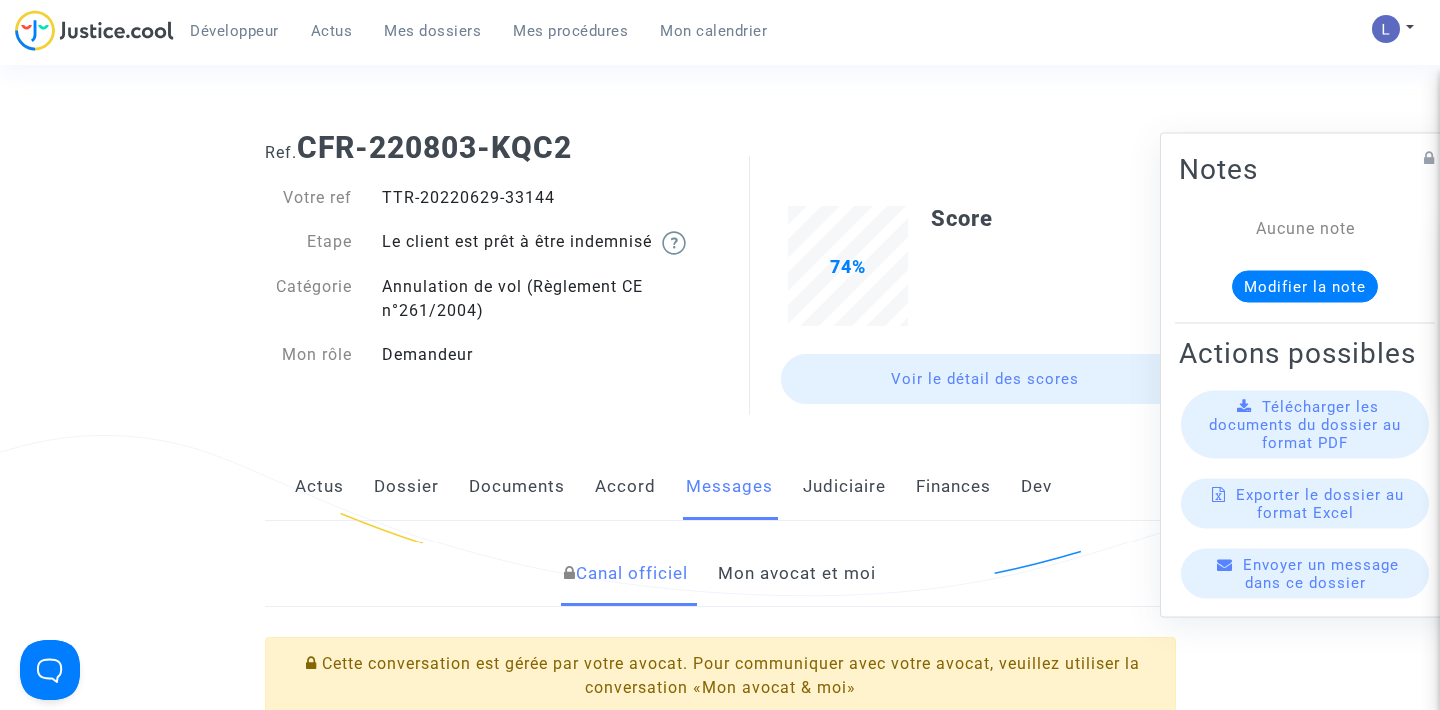 click on "Mon avocat et moi" 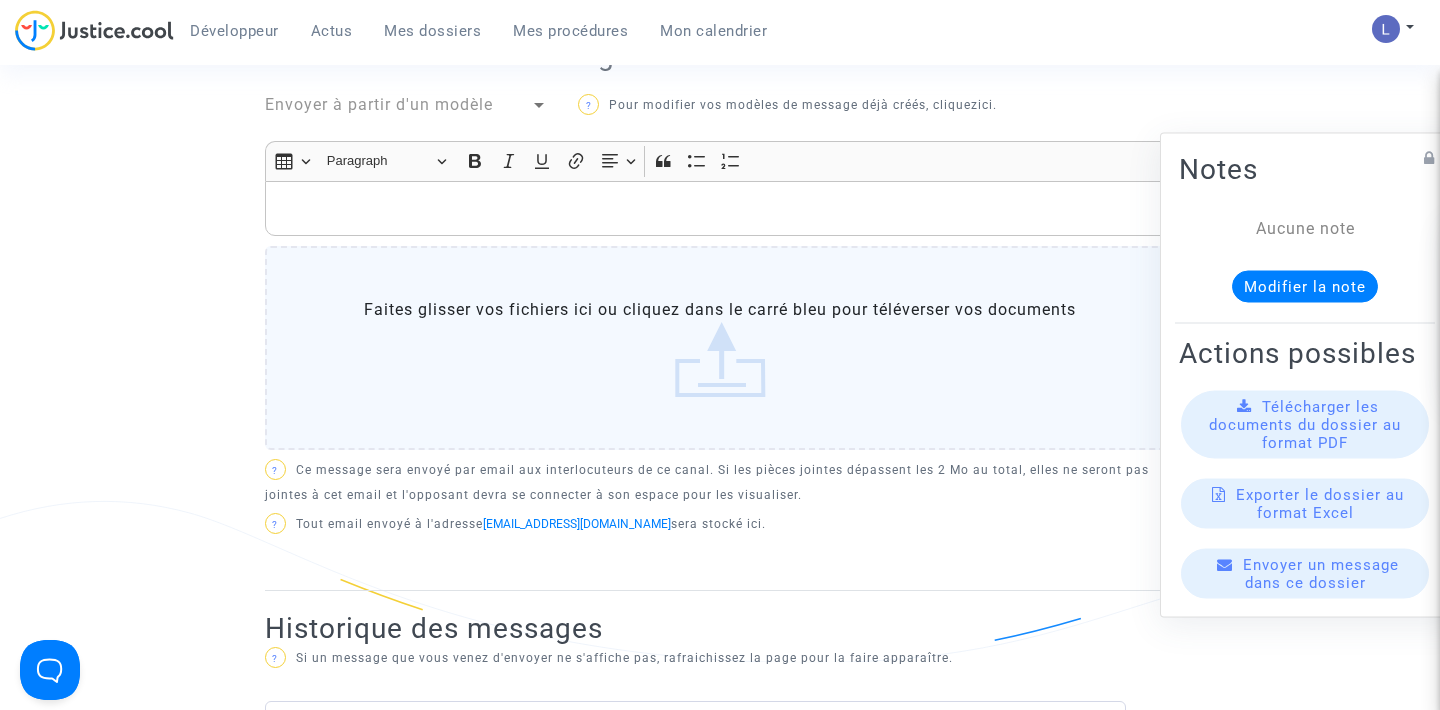 scroll, scrollTop: 734, scrollLeft: 0, axis: vertical 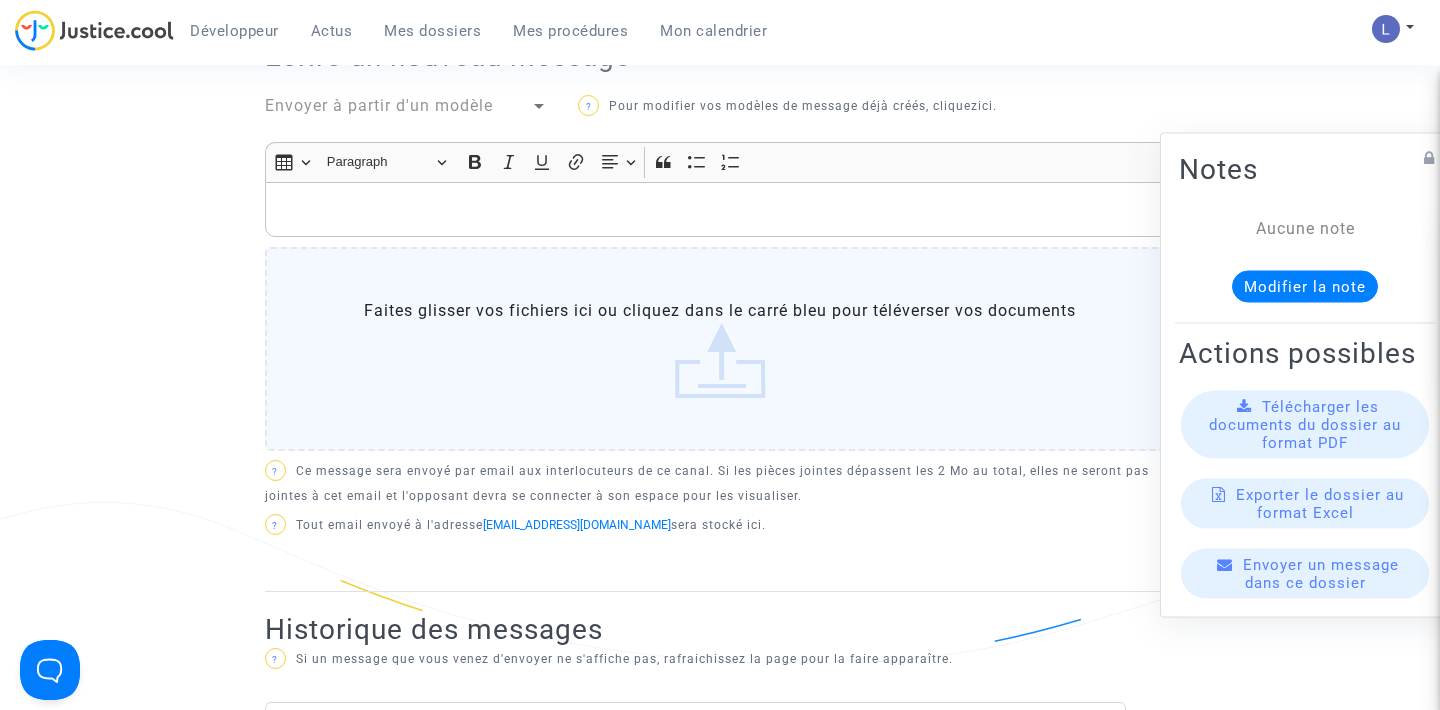 click 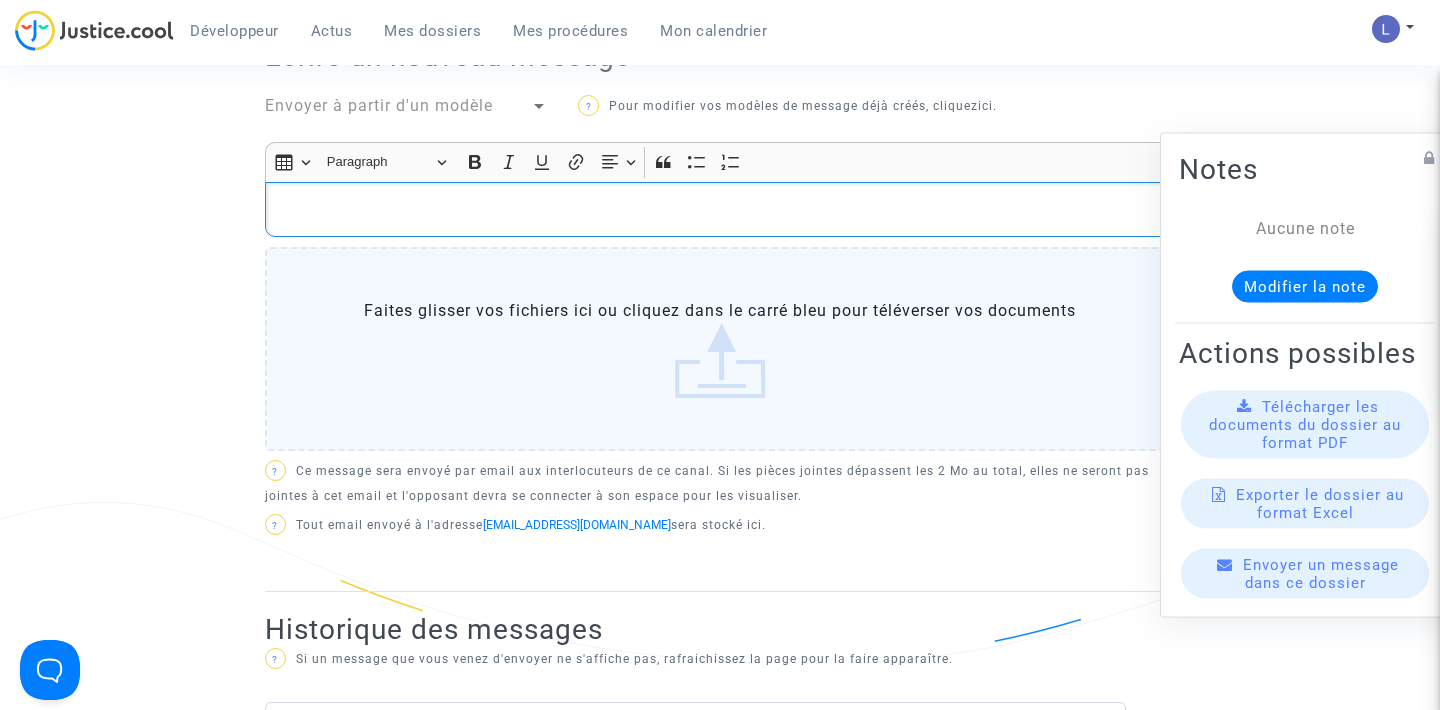 type 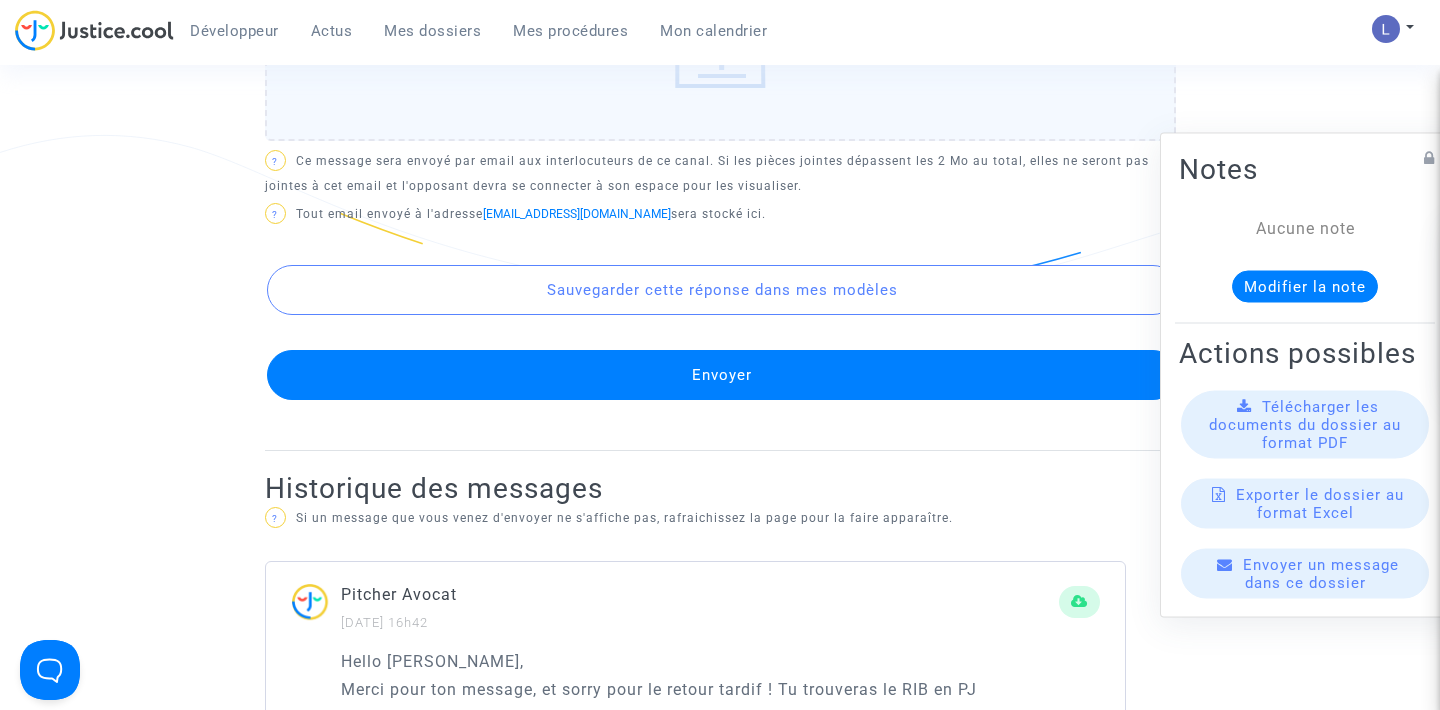 scroll, scrollTop: 1144, scrollLeft: 0, axis: vertical 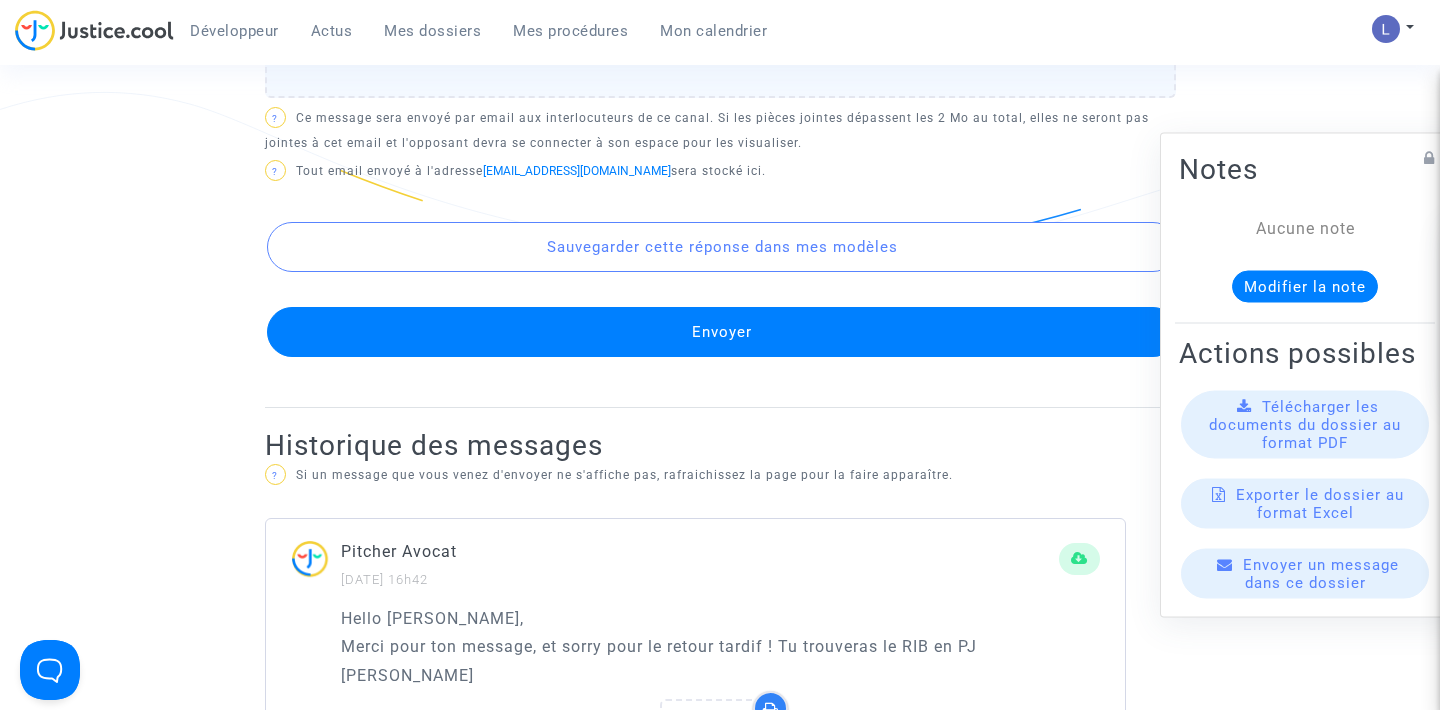 click on "Envoyer" 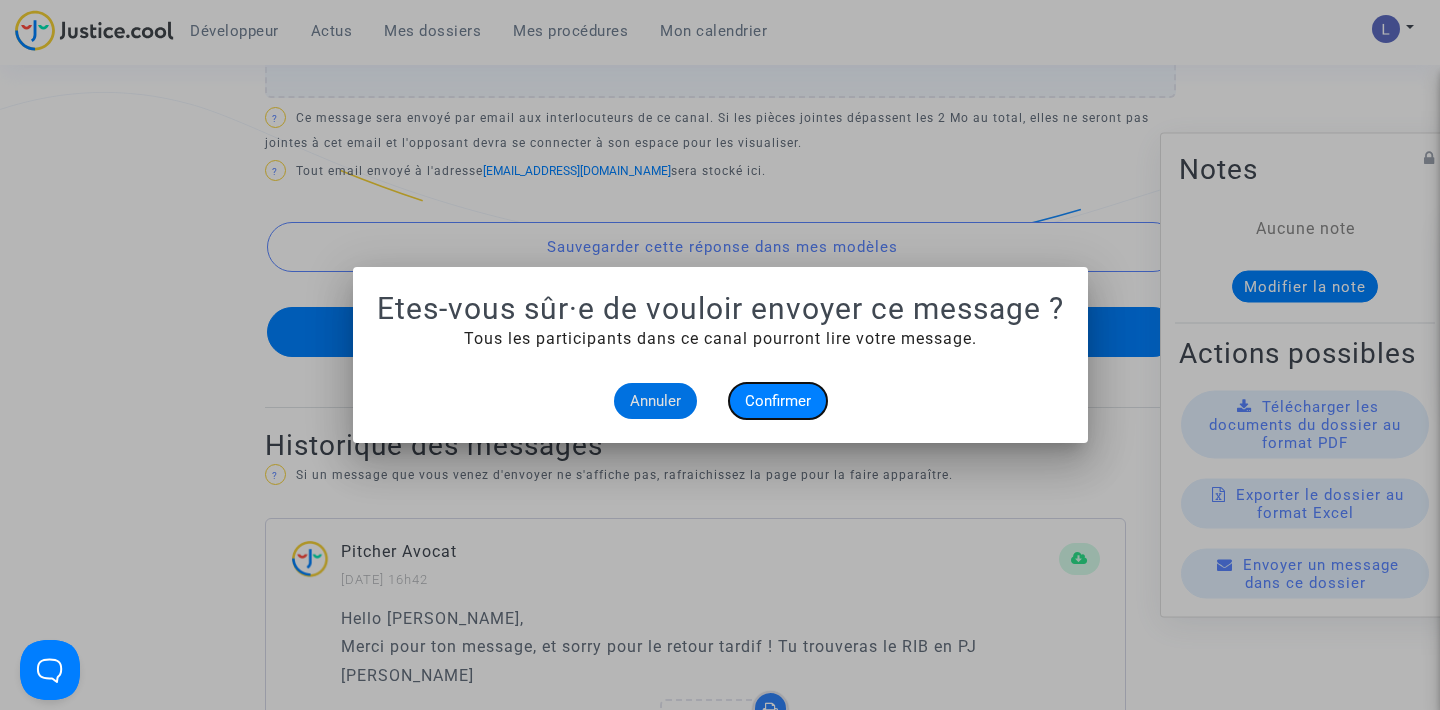 click on "Confirmer" at bounding box center (778, 401) 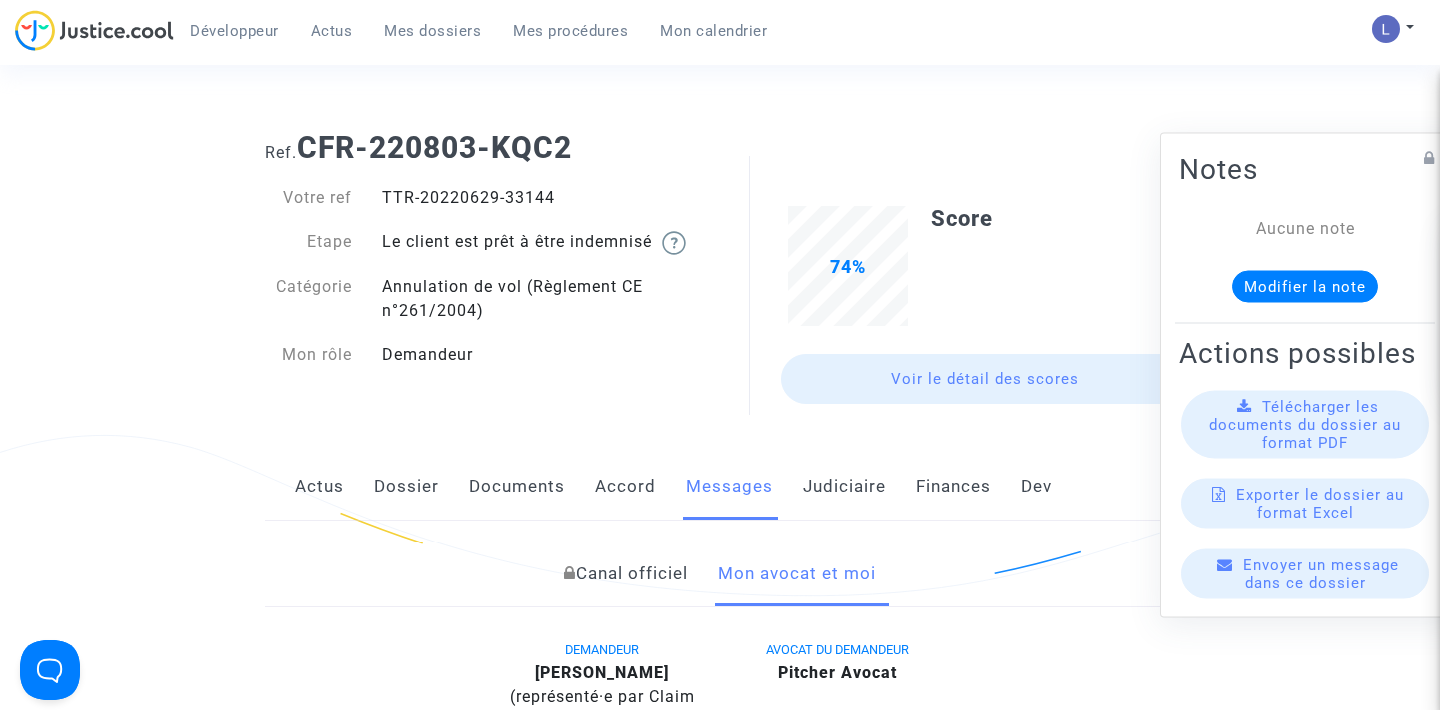 scroll, scrollTop: 1144, scrollLeft: 0, axis: vertical 